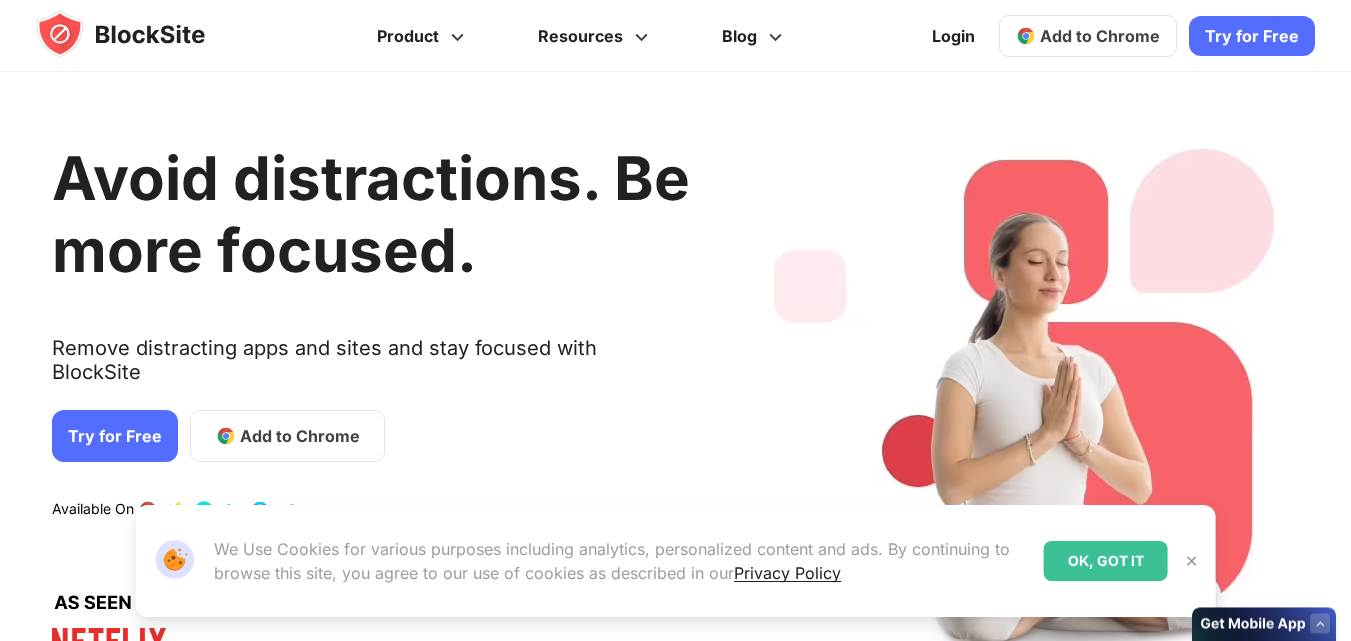 scroll, scrollTop: 0, scrollLeft: 0, axis: both 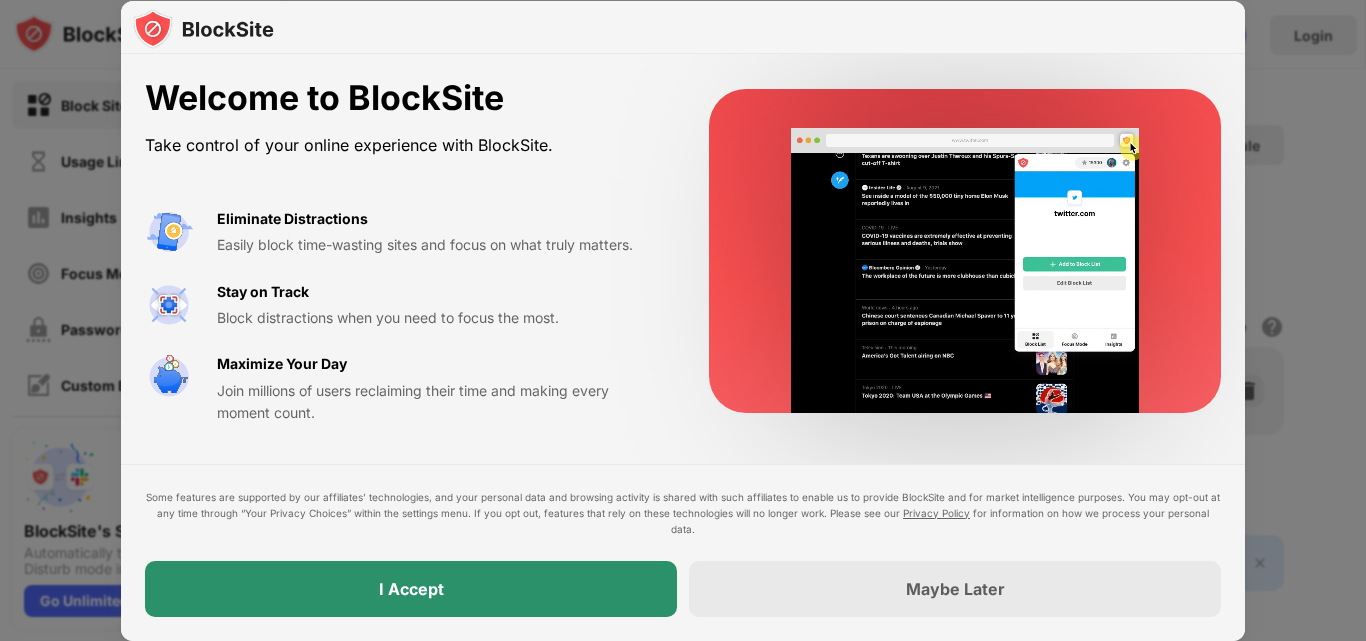 click on "I Accept" at bounding box center (411, 589) 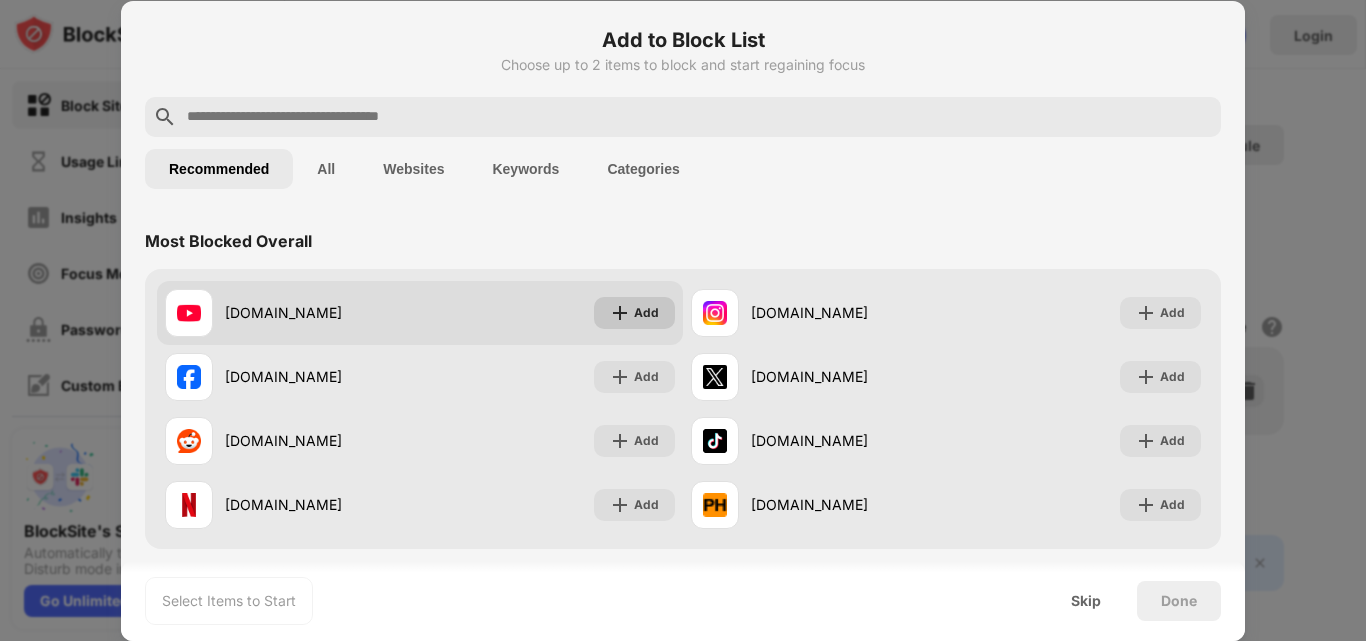 click on "Add" at bounding box center [634, 313] 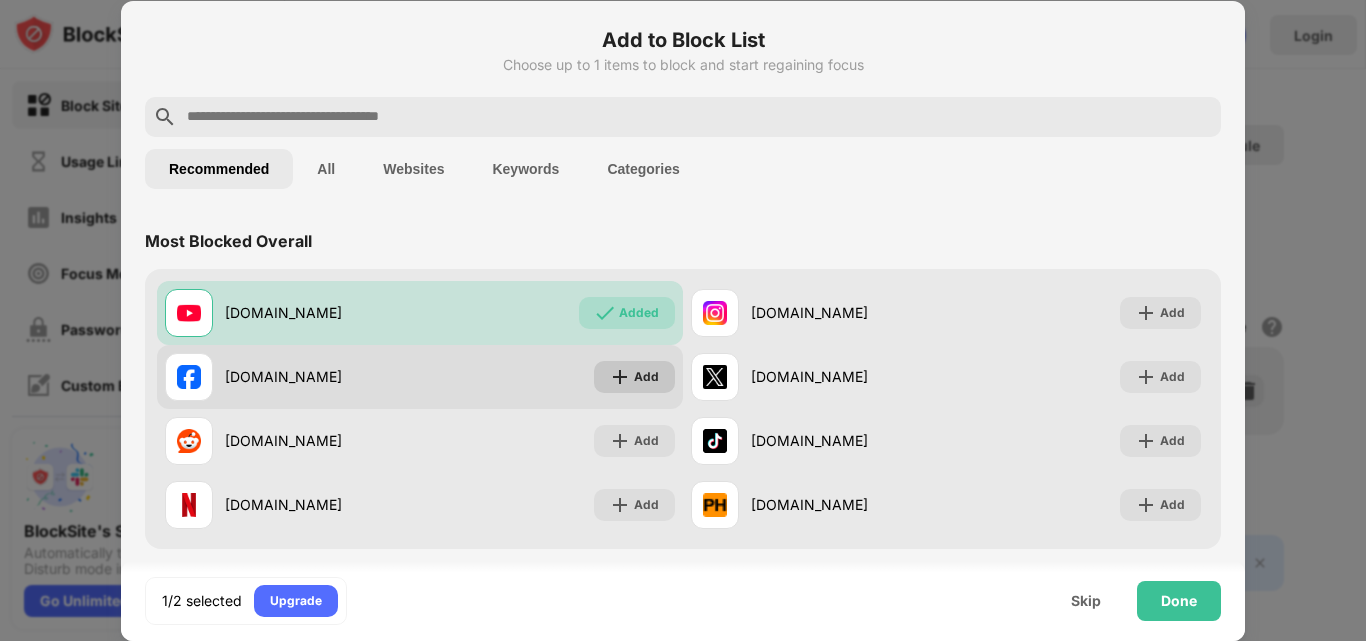 click on "Add" at bounding box center [646, 377] 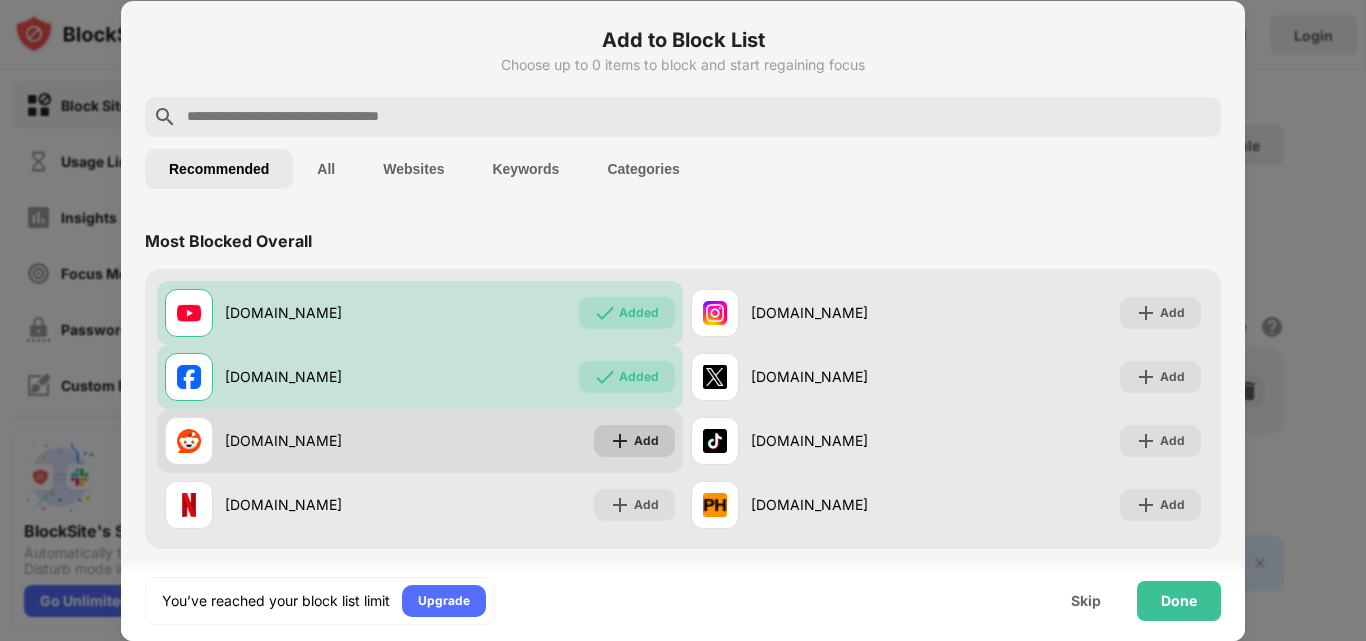 click at bounding box center (620, 441) 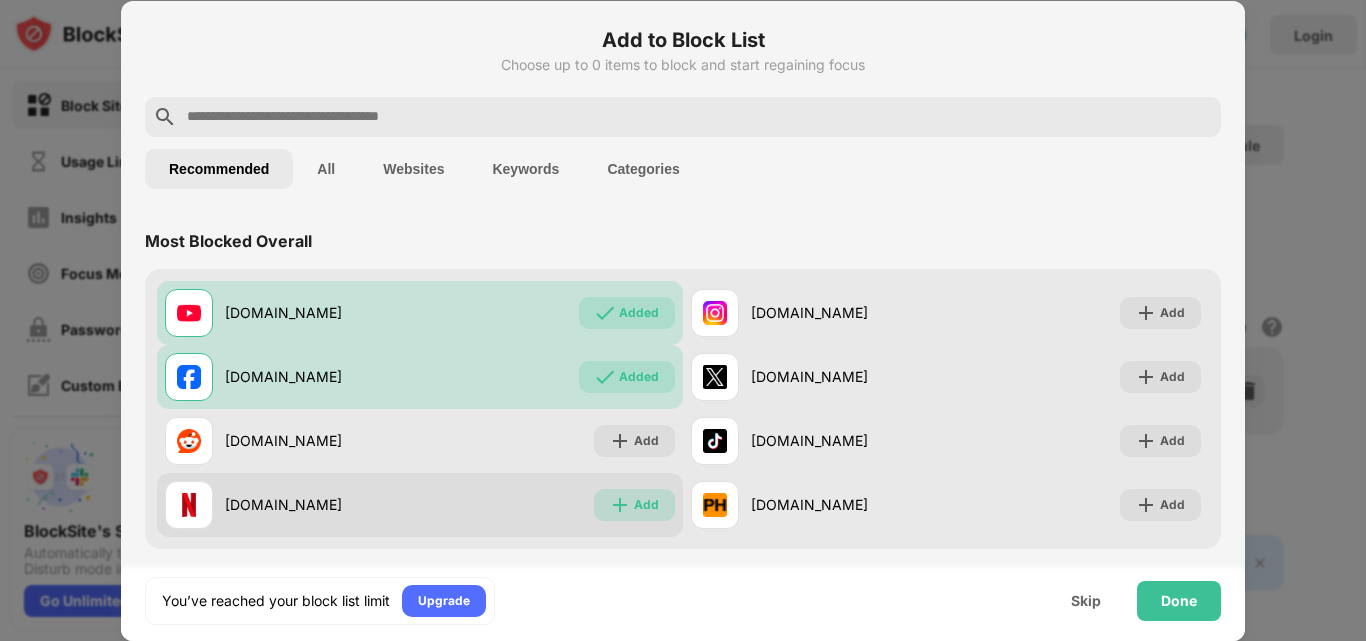 click at bounding box center (620, 505) 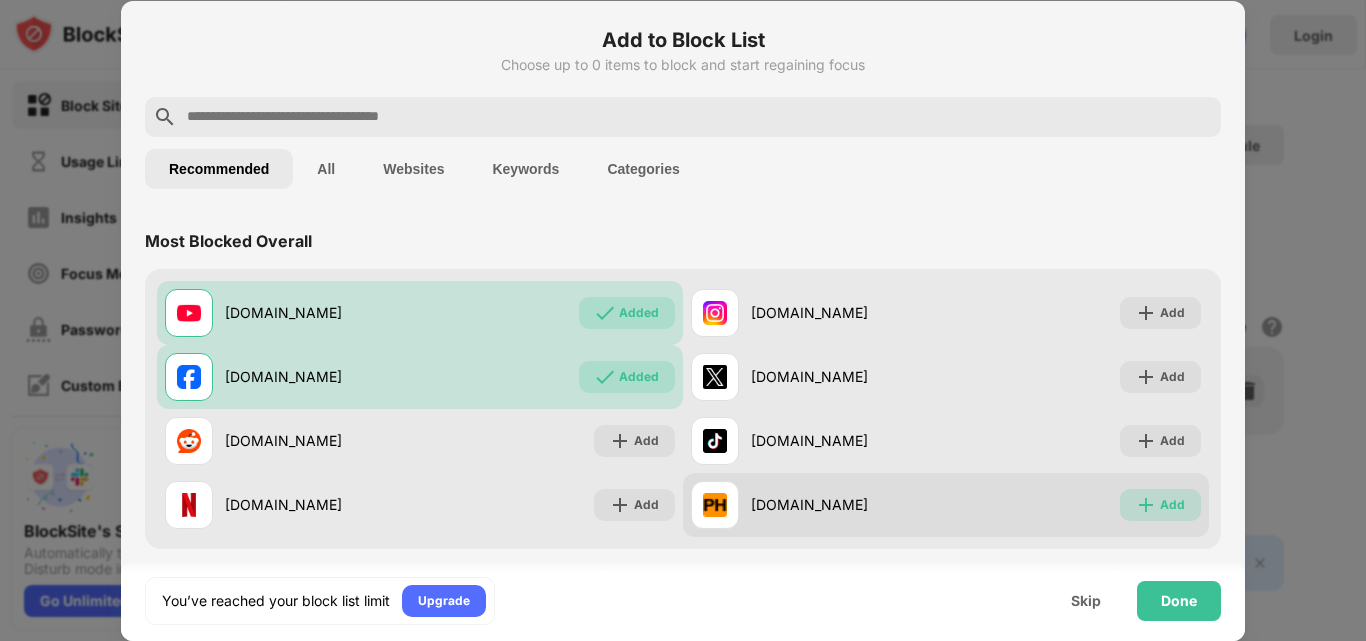 click on "Add" at bounding box center [1172, 505] 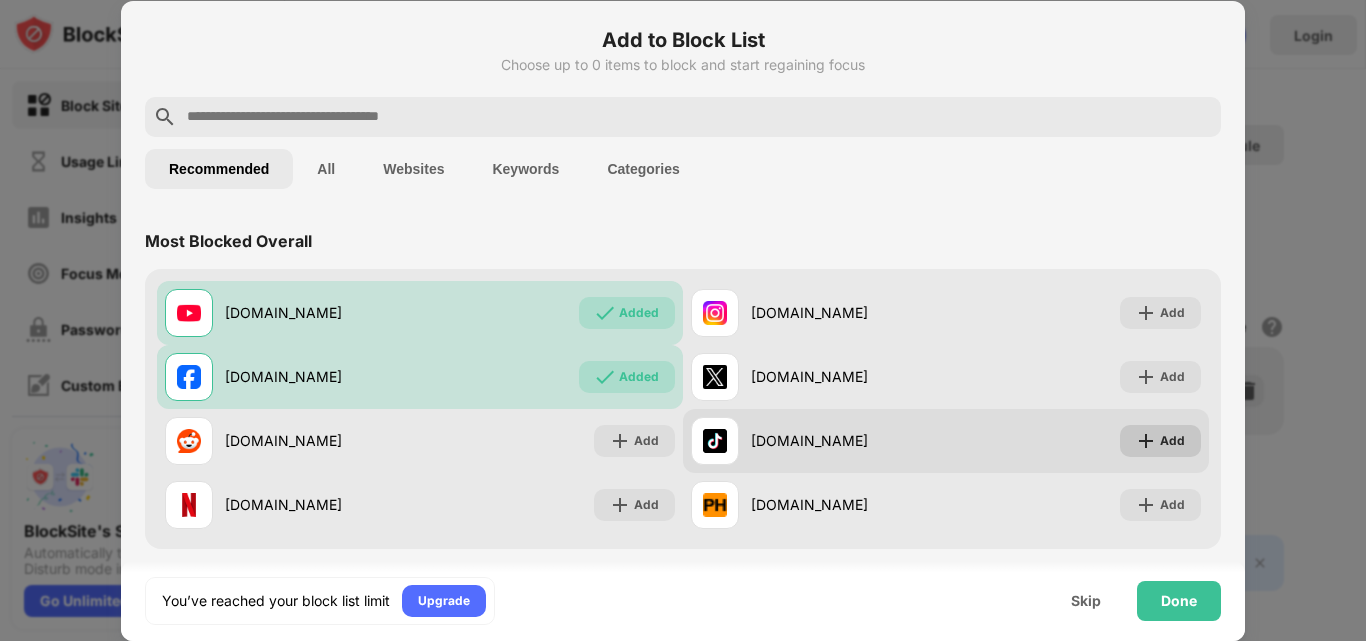 click at bounding box center (1146, 441) 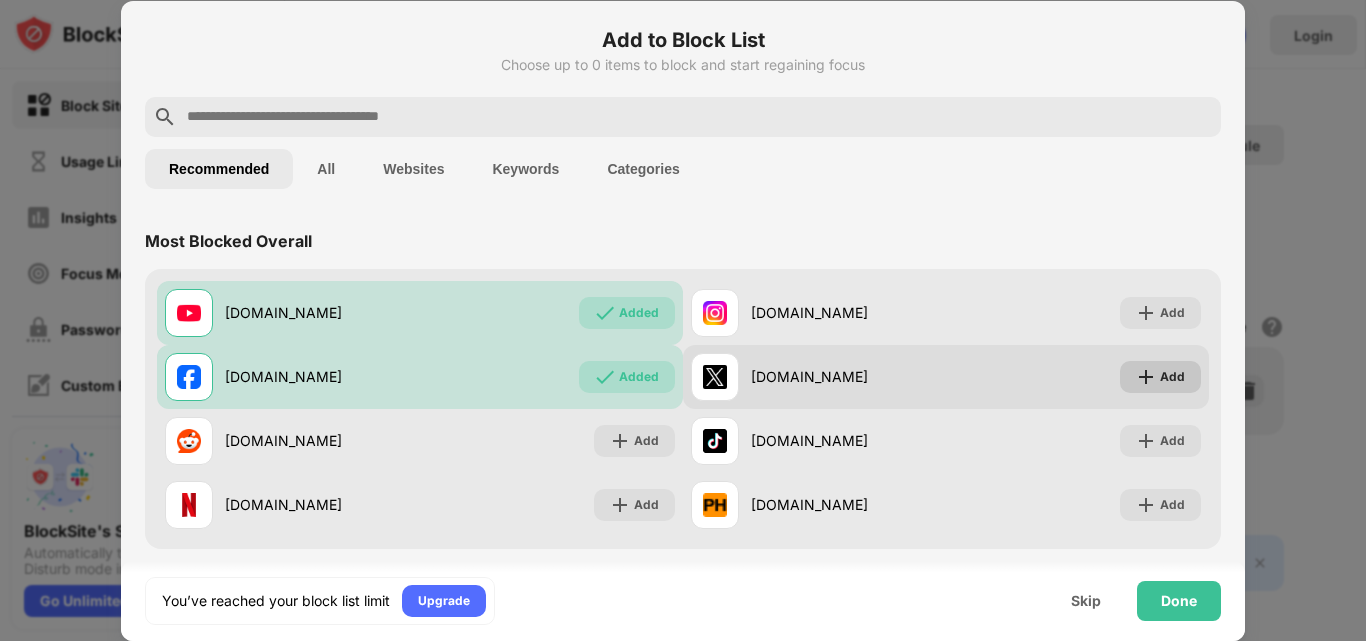 click at bounding box center (1146, 377) 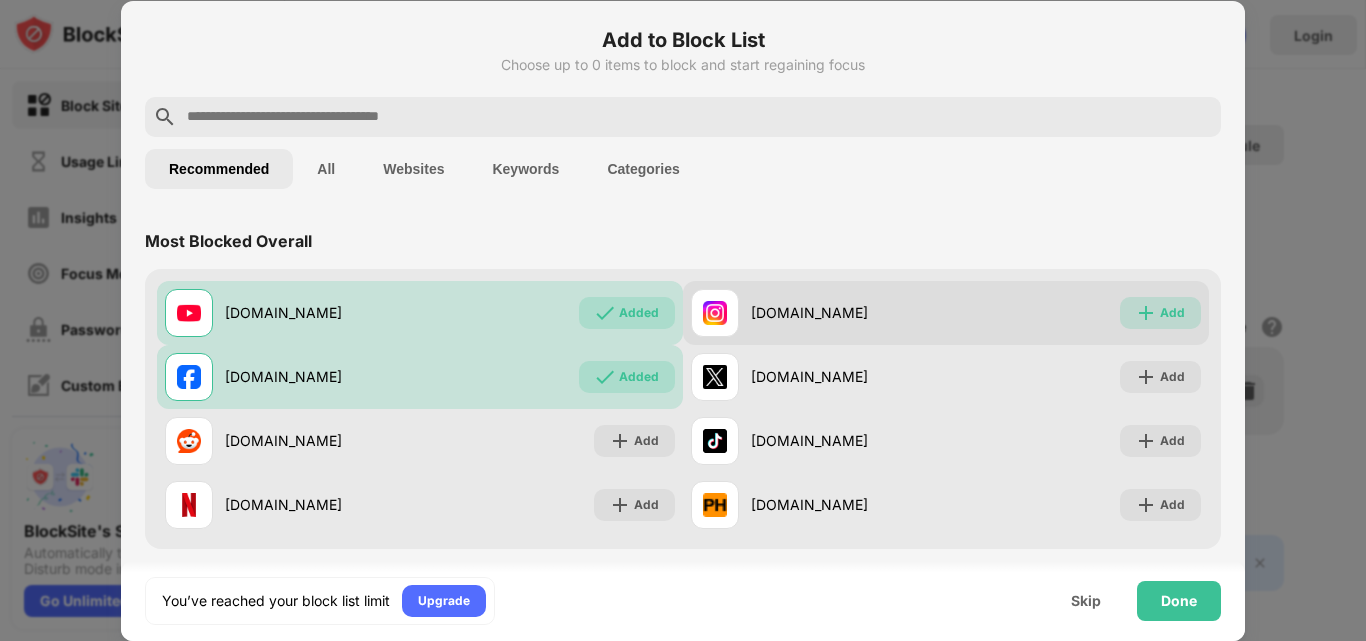 click at bounding box center [1146, 313] 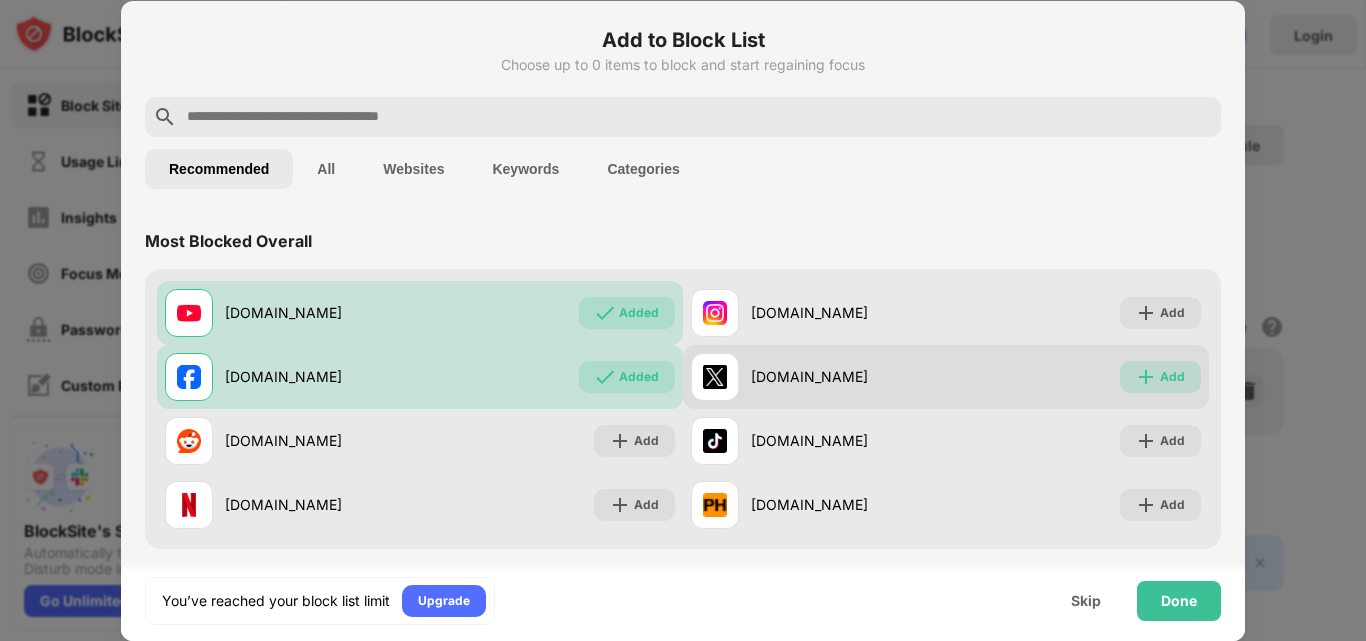 click on "Add" at bounding box center (1172, 377) 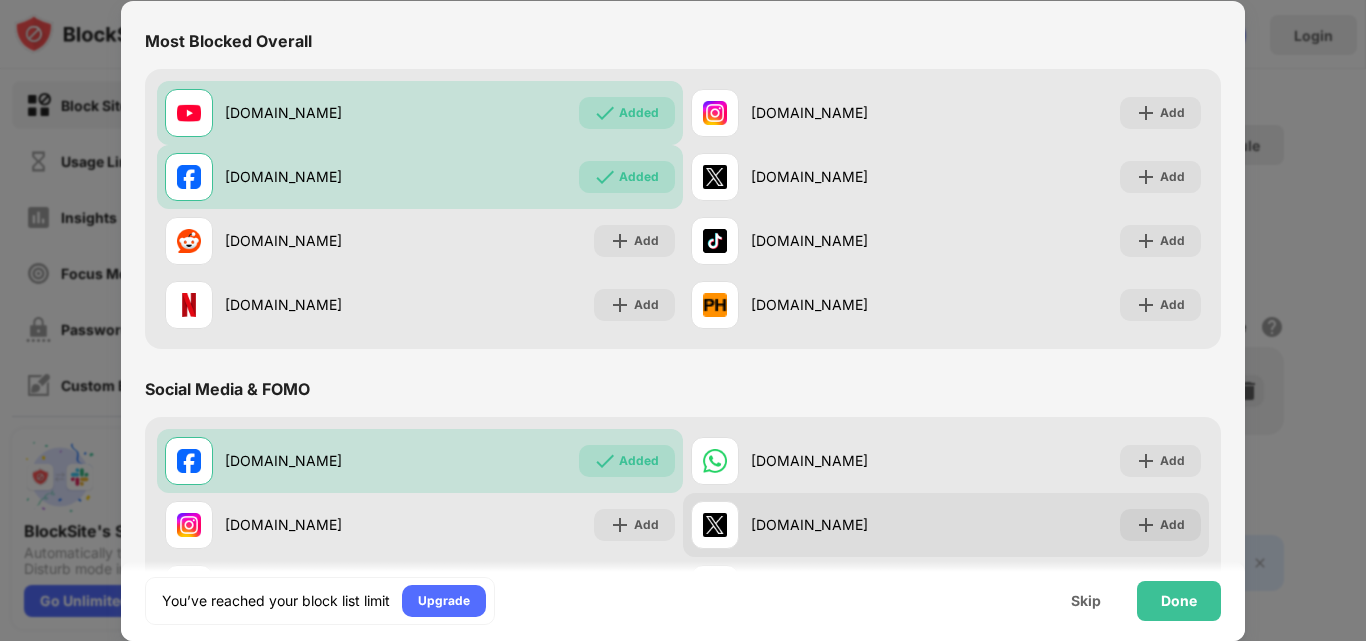 scroll, scrollTop: 400, scrollLeft: 0, axis: vertical 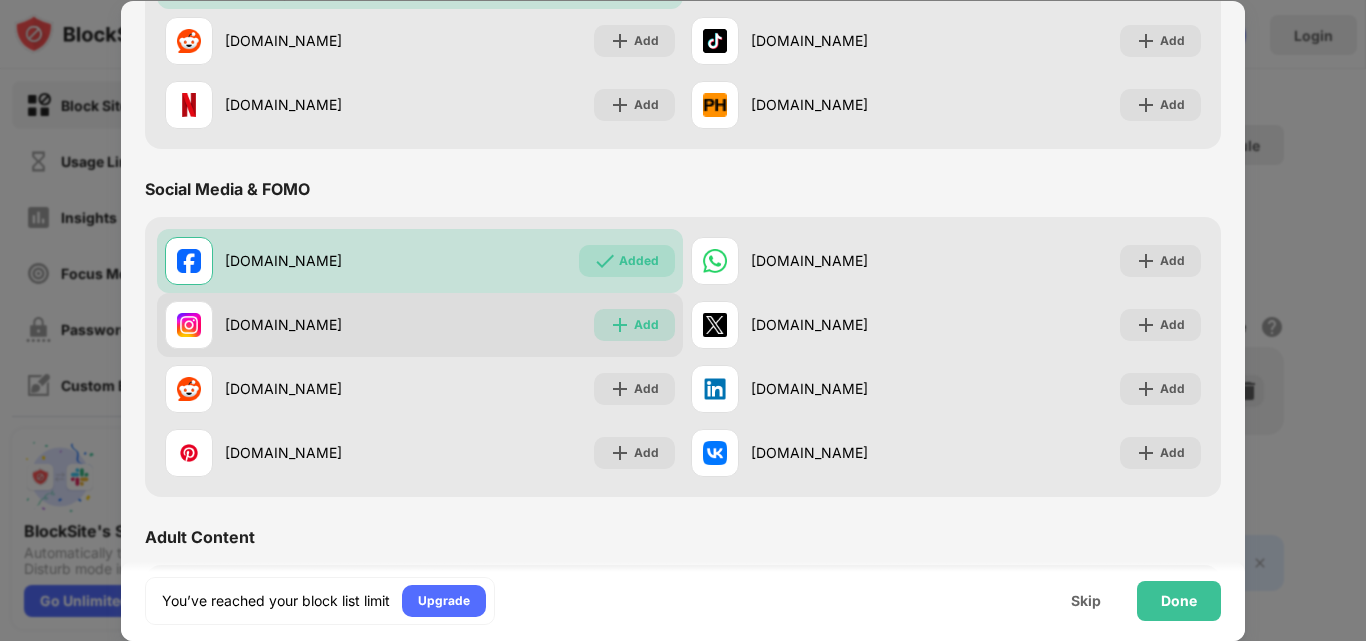 click on "Add" at bounding box center [646, 325] 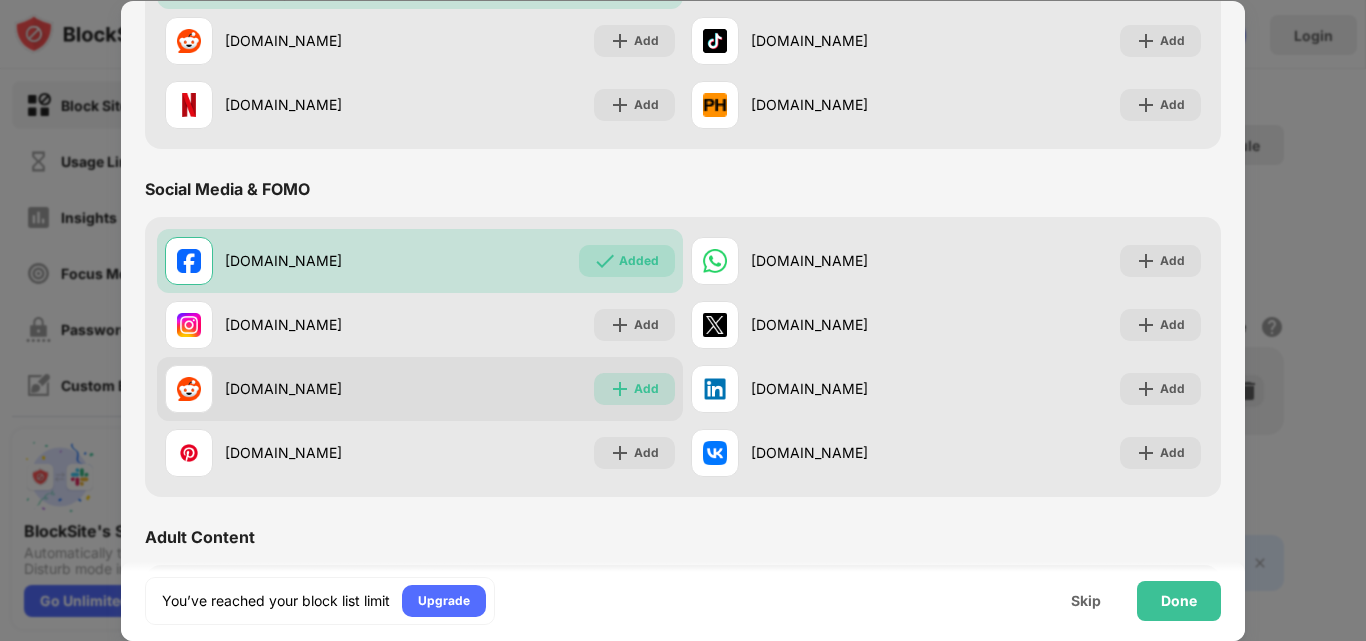 click on "Add" at bounding box center (634, 389) 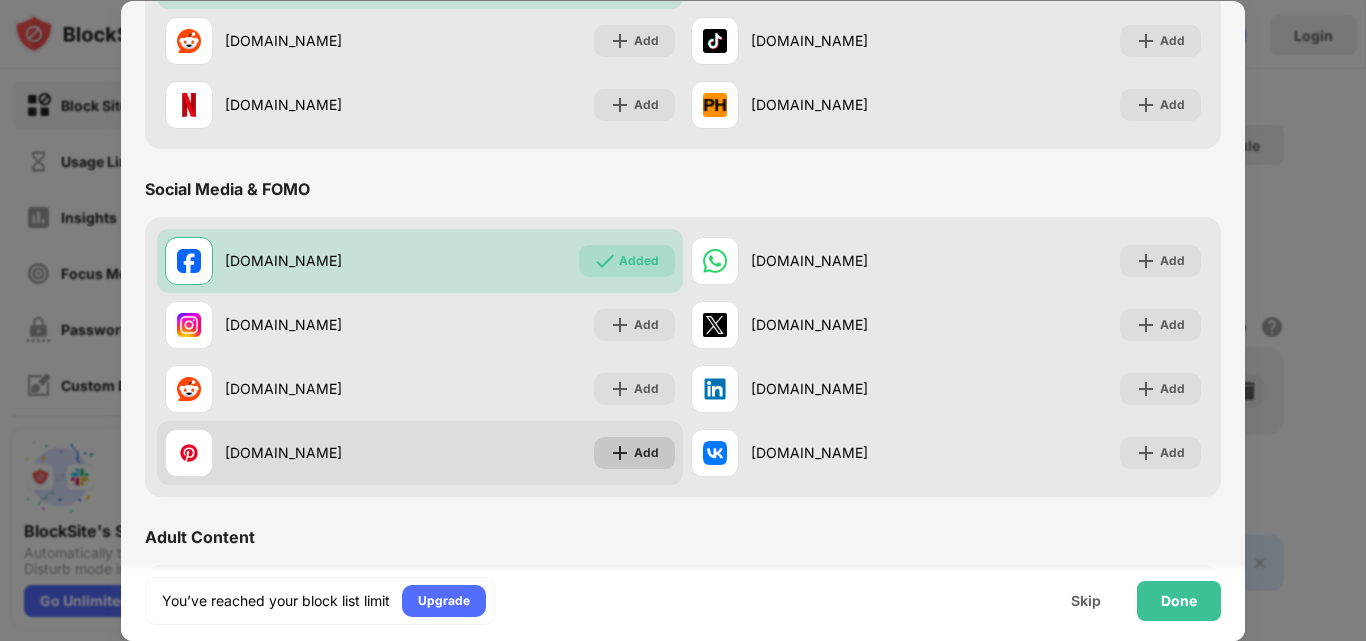 click on "Add" at bounding box center (646, 453) 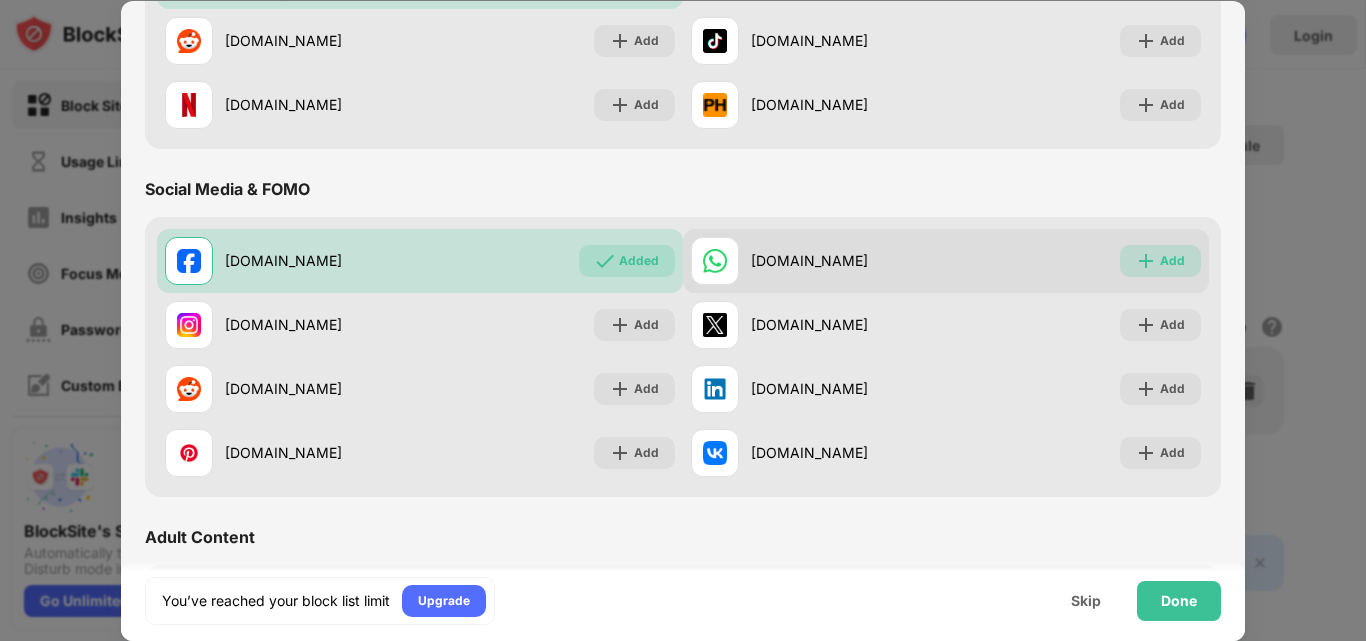 click on "Add" at bounding box center [1172, 261] 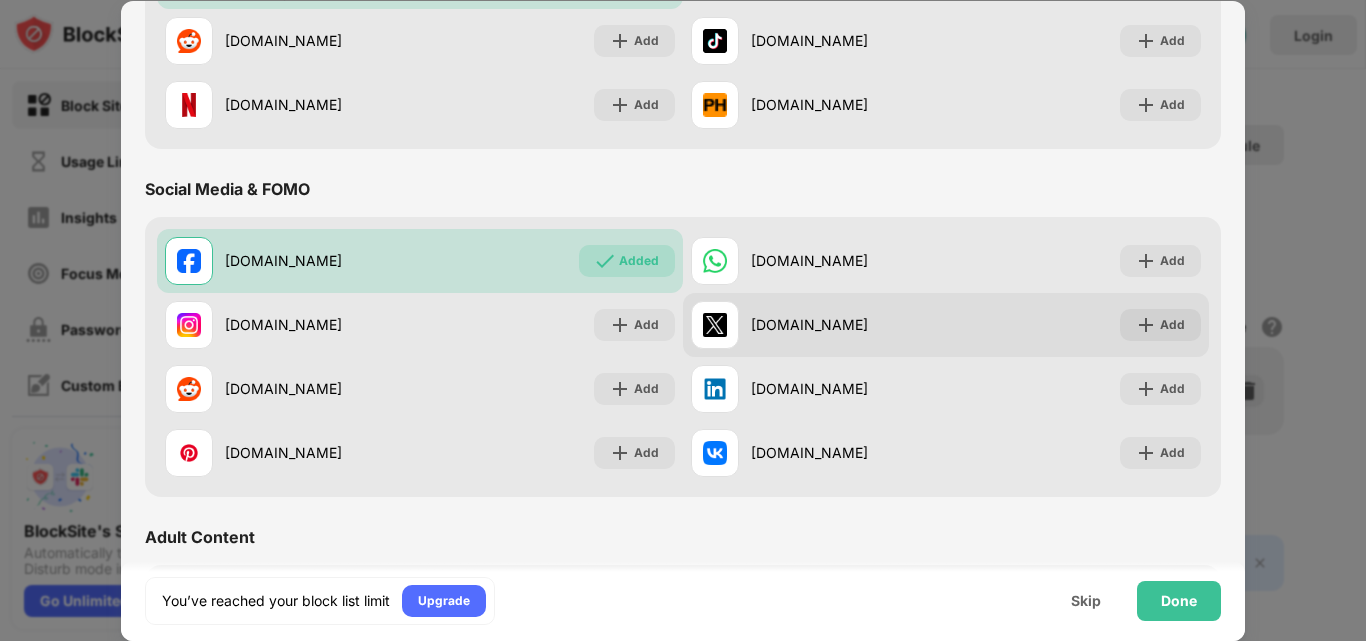 click on "Add" at bounding box center (1160, 325) 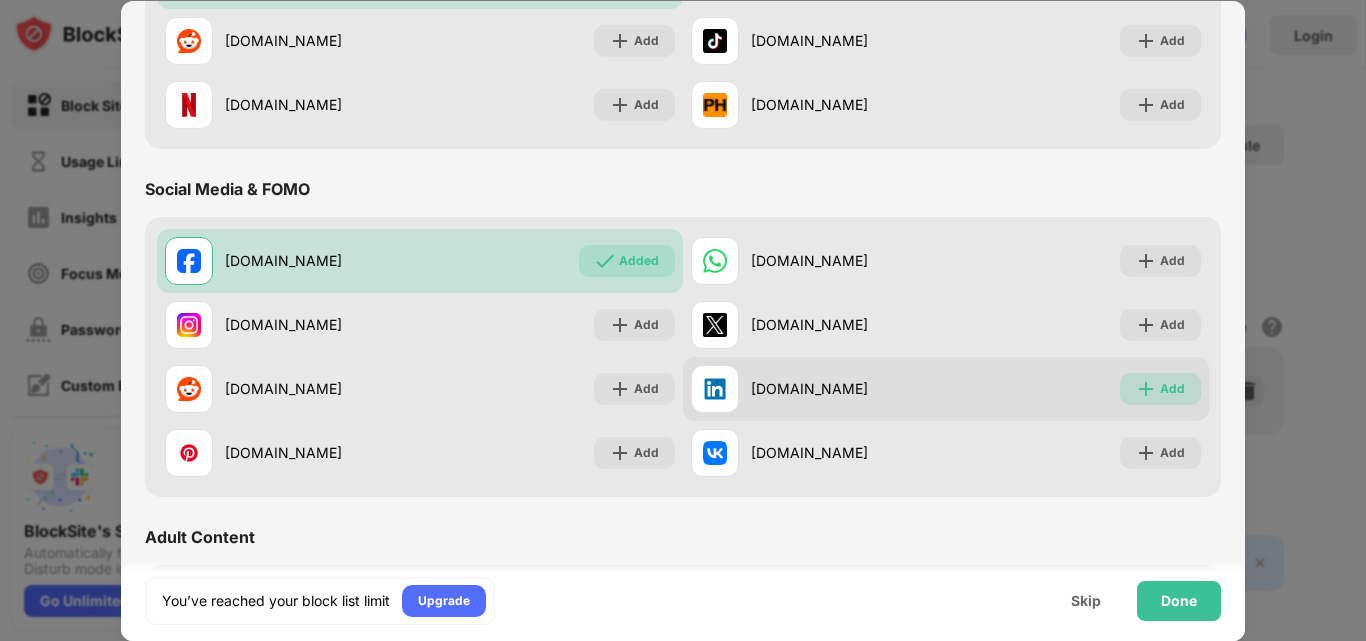 click at bounding box center [1146, 389] 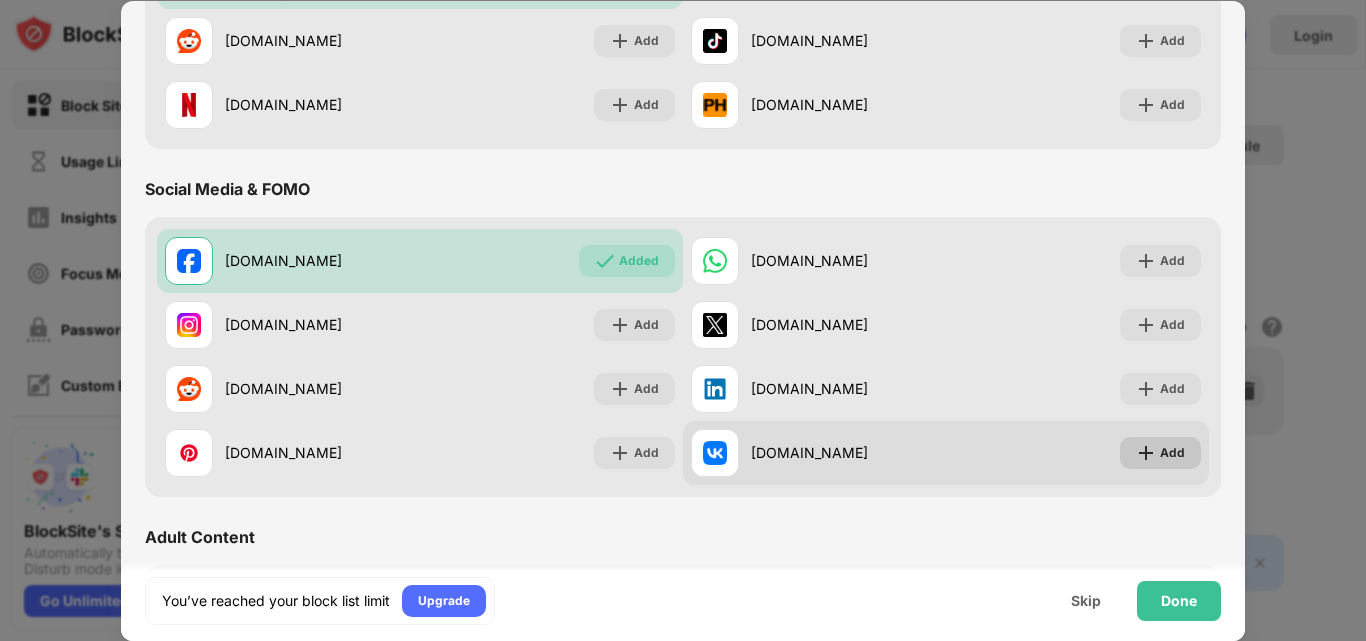 click at bounding box center (1146, 453) 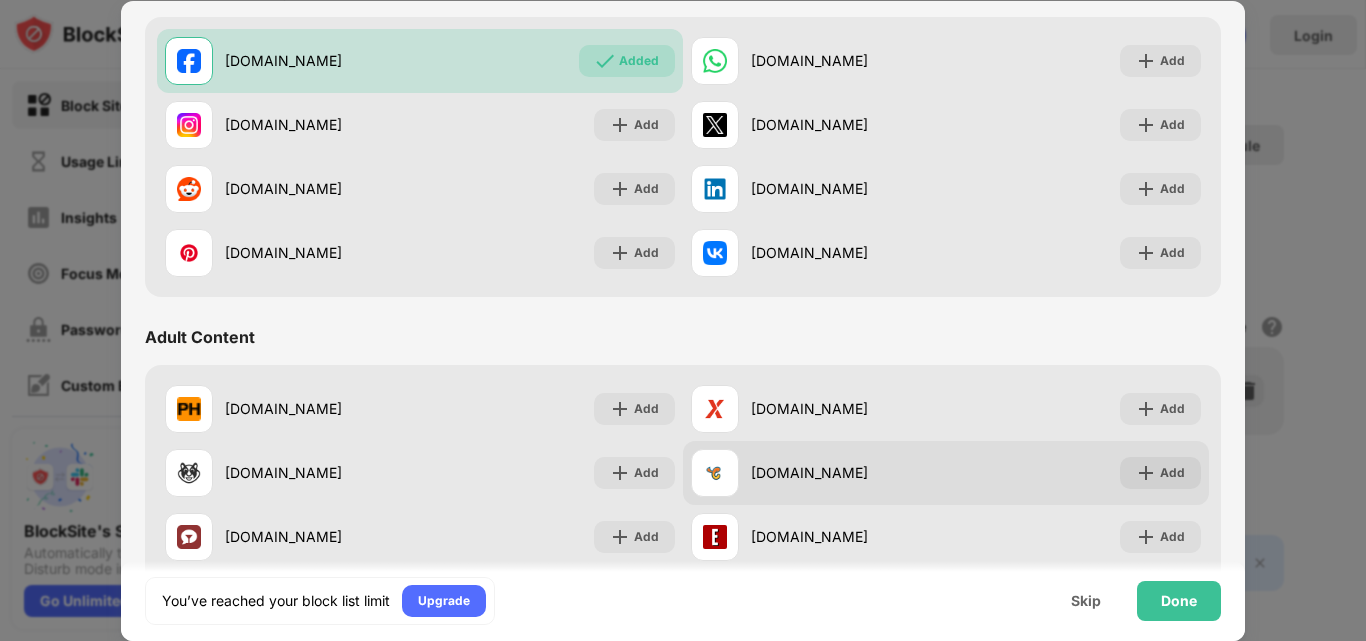 scroll, scrollTop: 700, scrollLeft: 0, axis: vertical 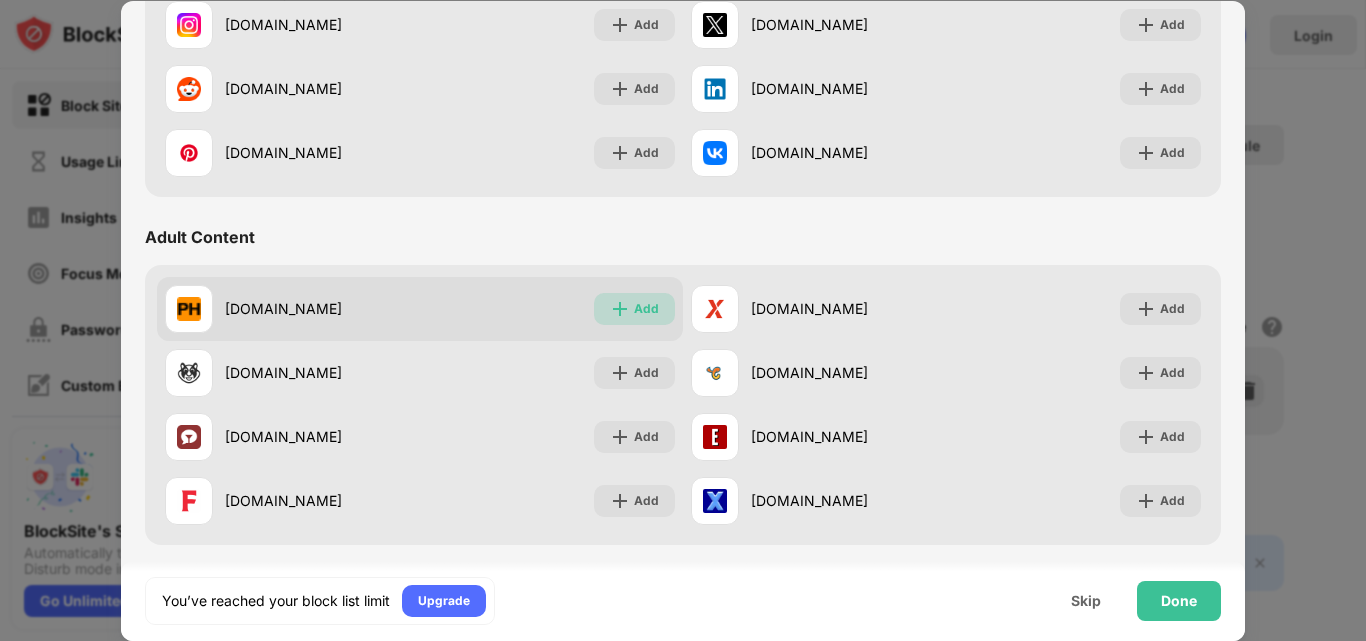 click on "Add" at bounding box center [634, 309] 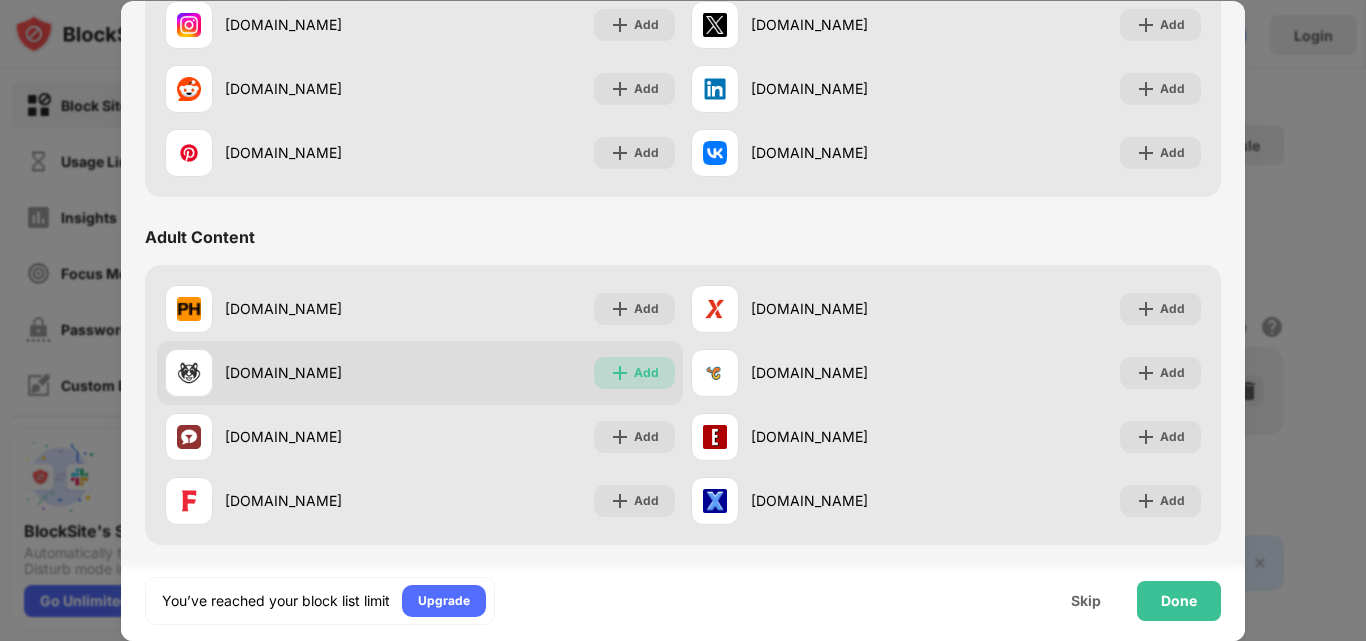 click on "Add" at bounding box center (646, 373) 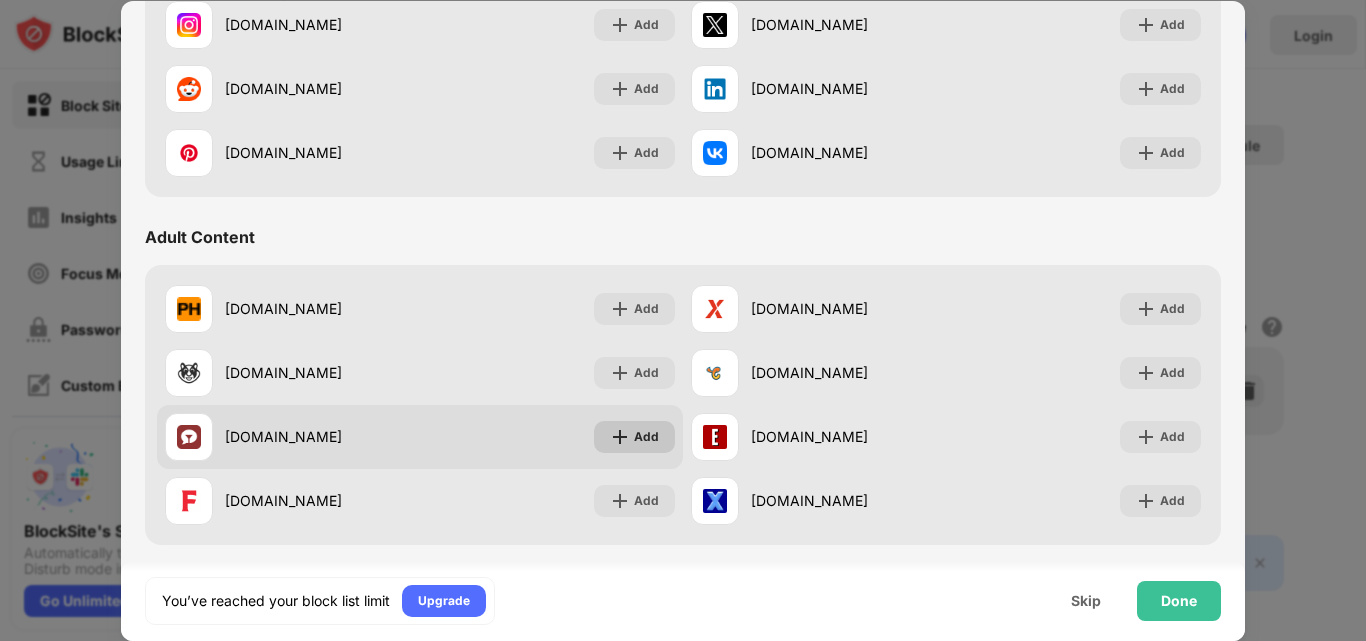 click on "Add" at bounding box center (646, 437) 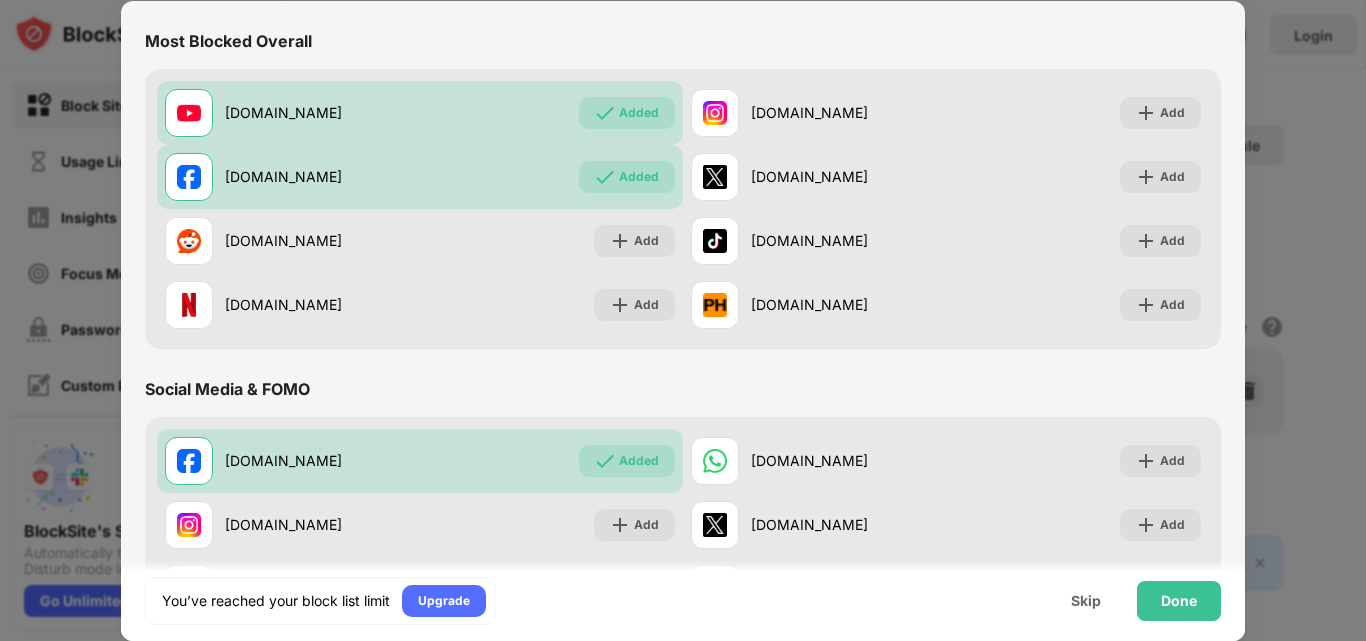 scroll, scrollTop: 0, scrollLeft: 0, axis: both 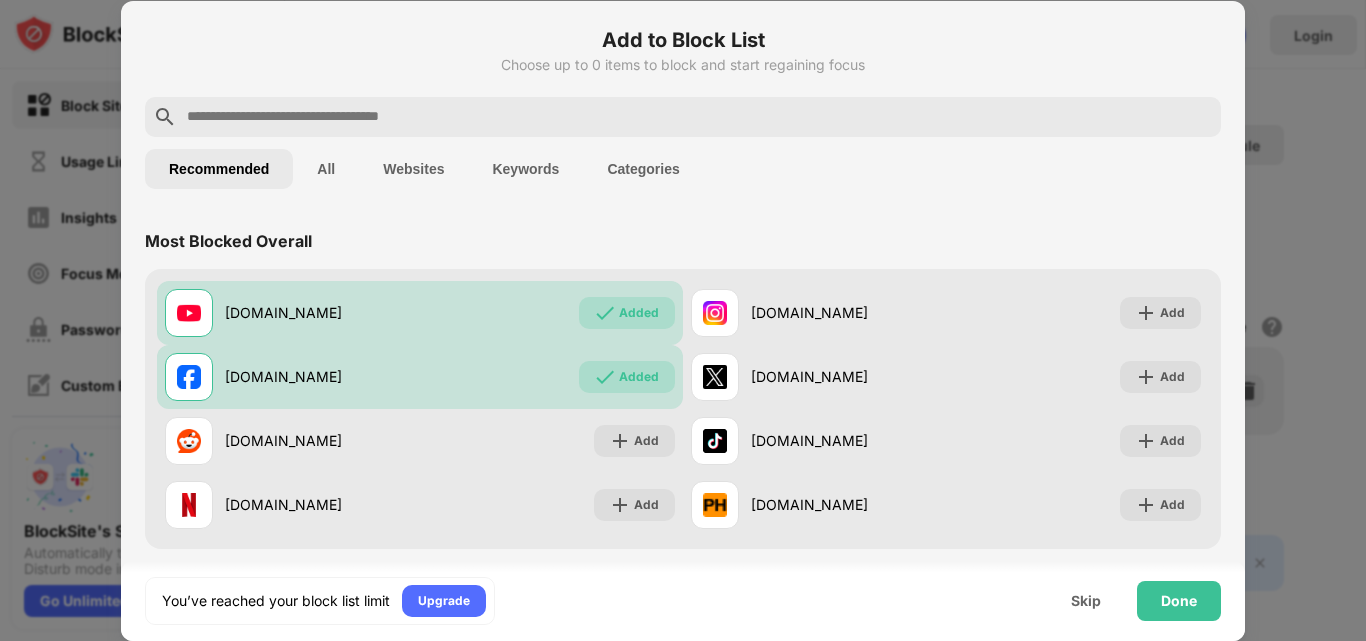 click on "Keywords" at bounding box center [525, 169] 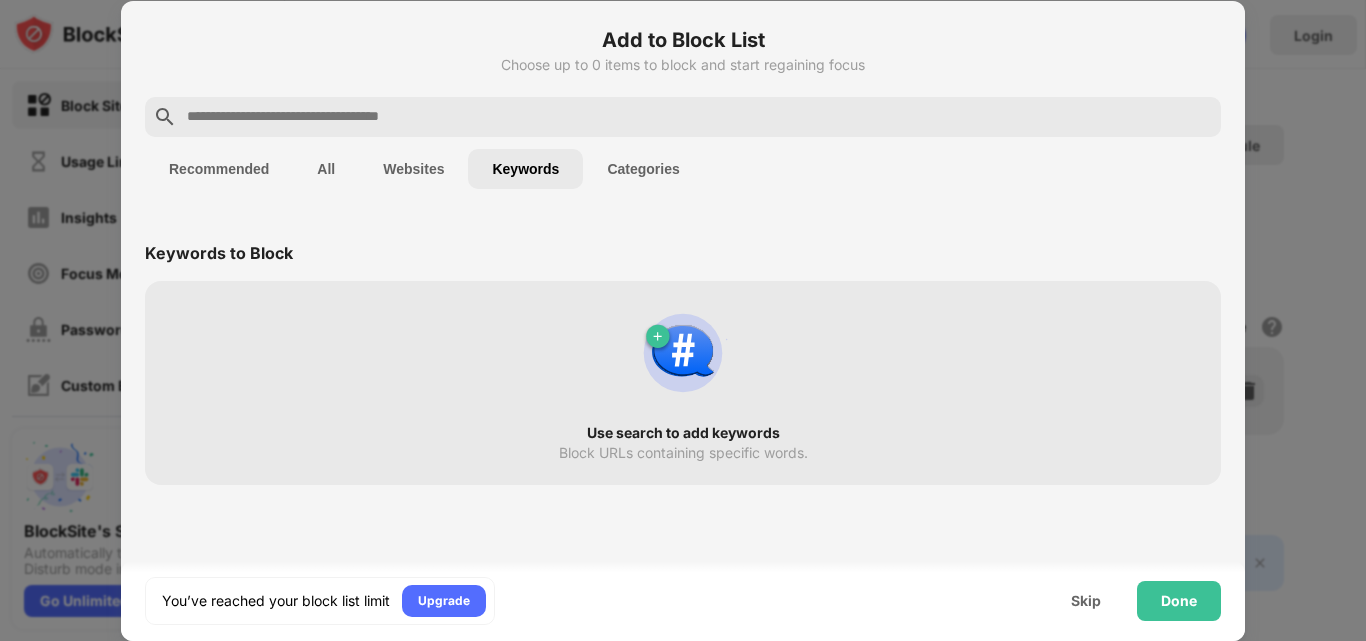 click on "Websites" at bounding box center (413, 169) 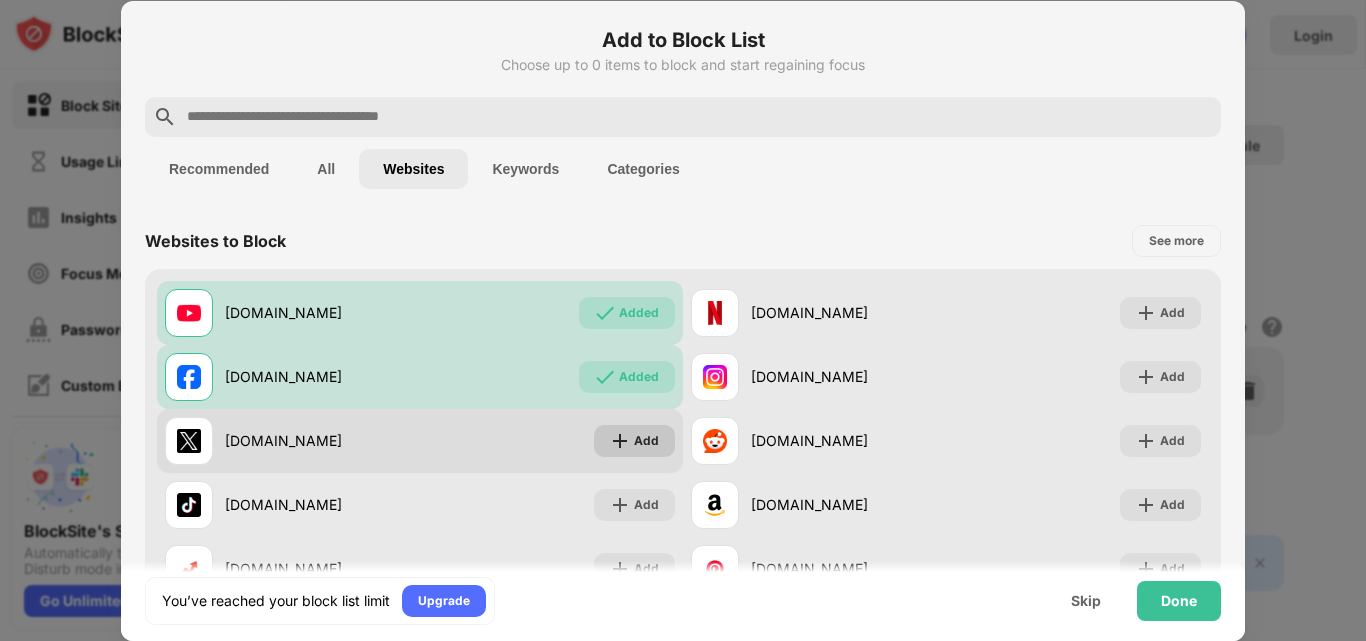 scroll, scrollTop: 300, scrollLeft: 0, axis: vertical 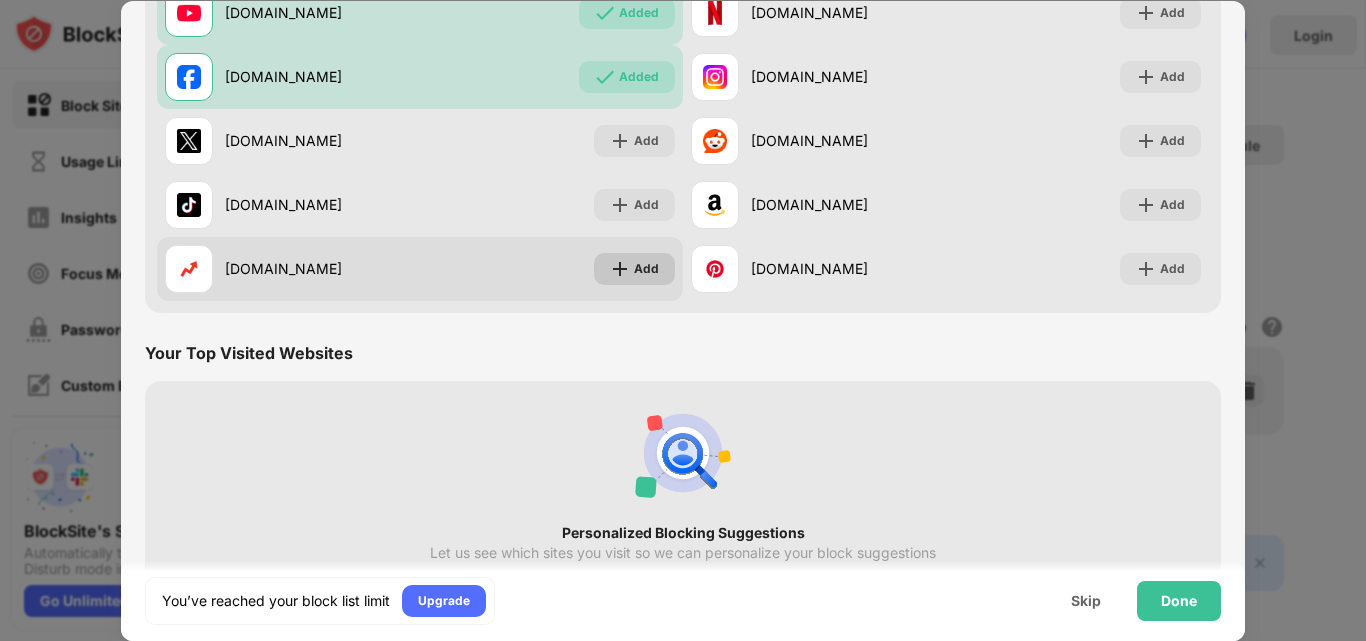 click on "Add" at bounding box center (646, 269) 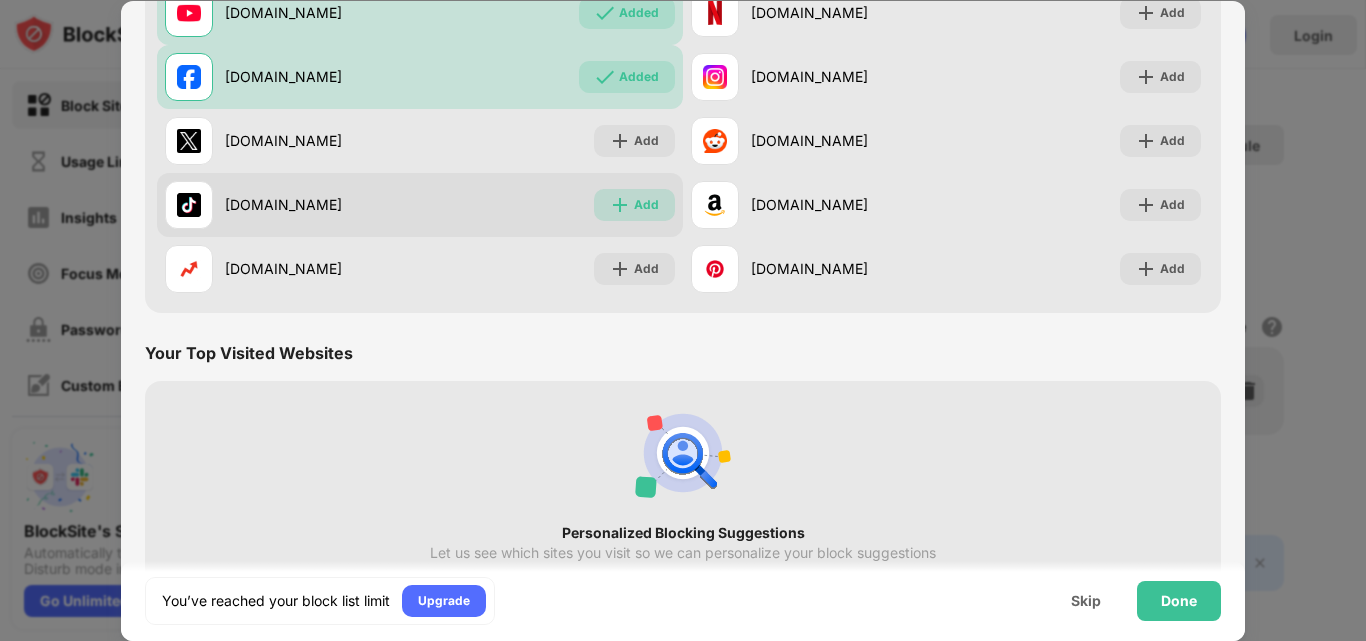 click on "Add" at bounding box center (634, 205) 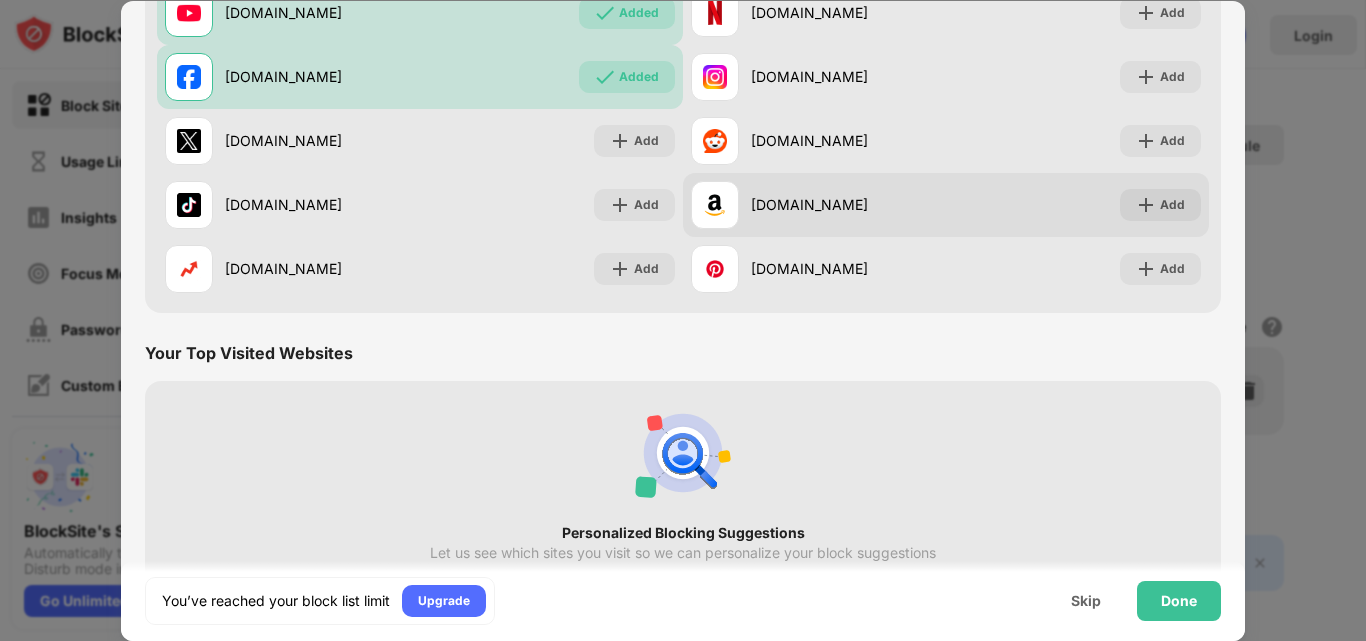 scroll, scrollTop: 0, scrollLeft: 0, axis: both 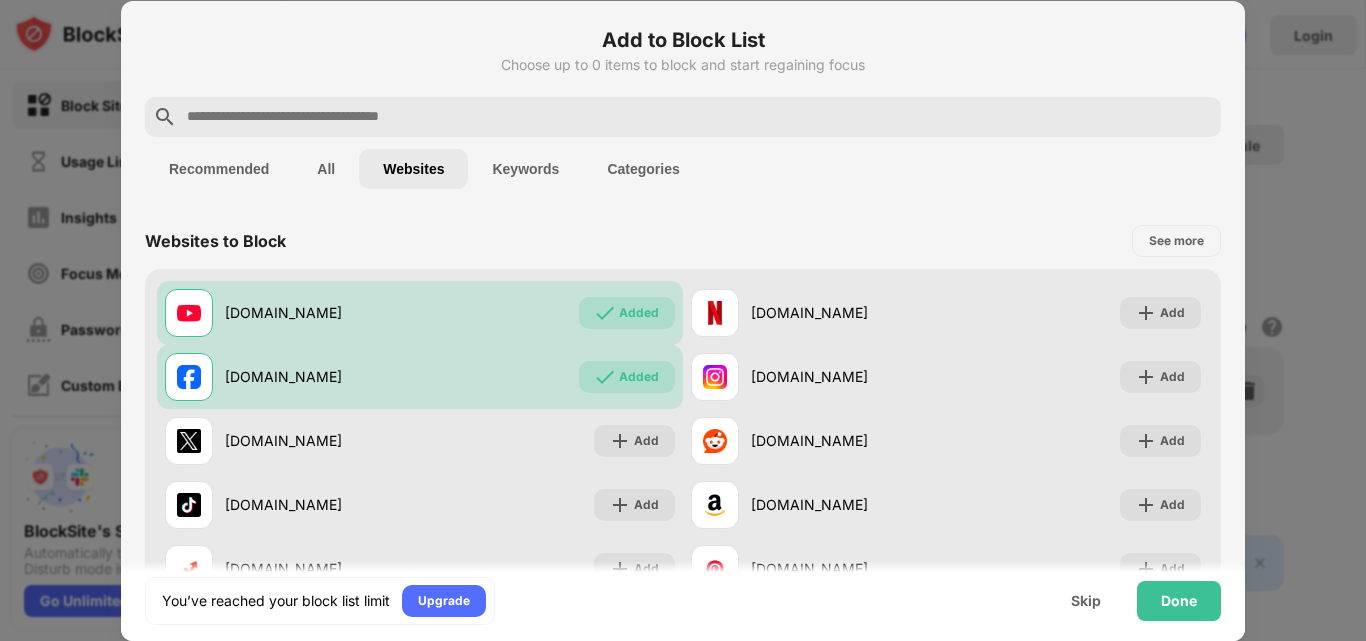 click on "Recommended" at bounding box center (219, 169) 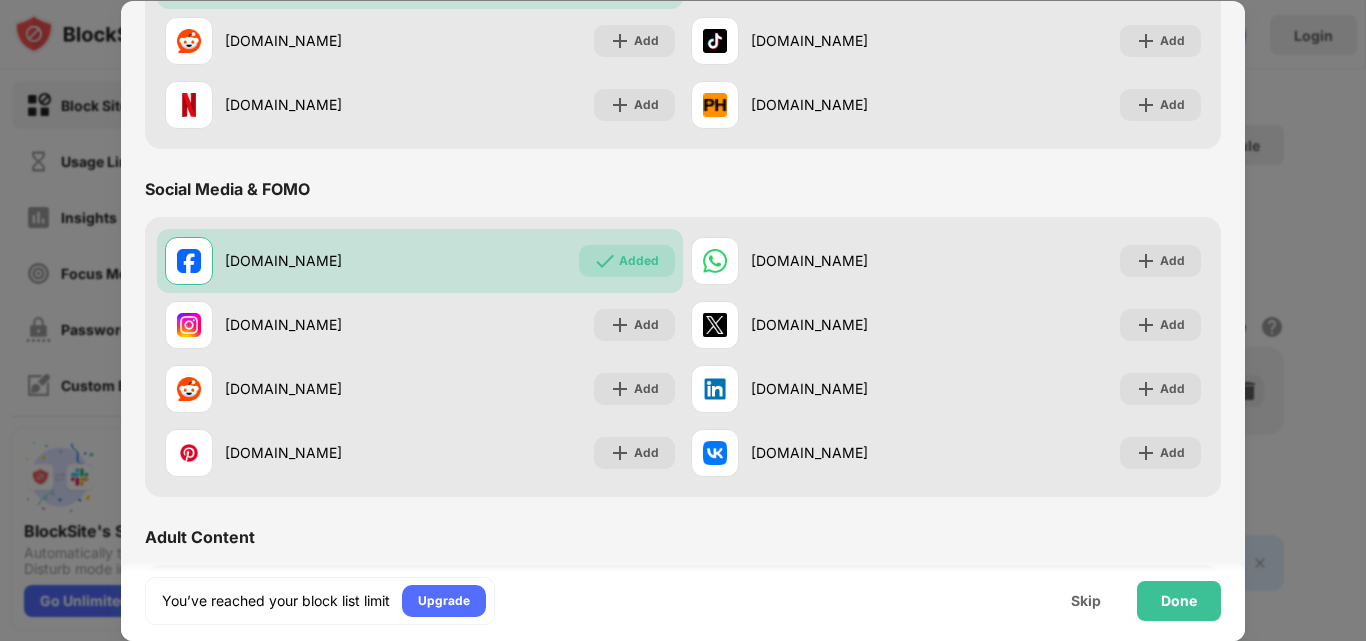 scroll, scrollTop: 600, scrollLeft: 0, axis: vertical 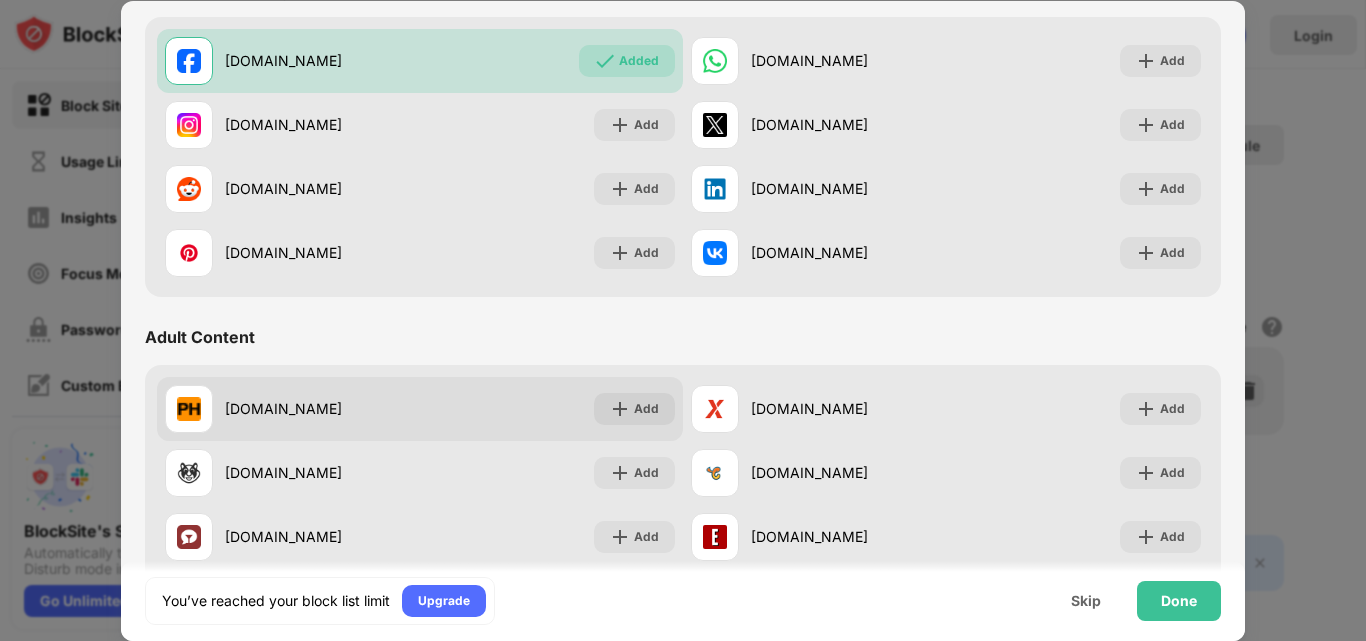 click on "pornhub.com Add" at bounding box center (420, 409) 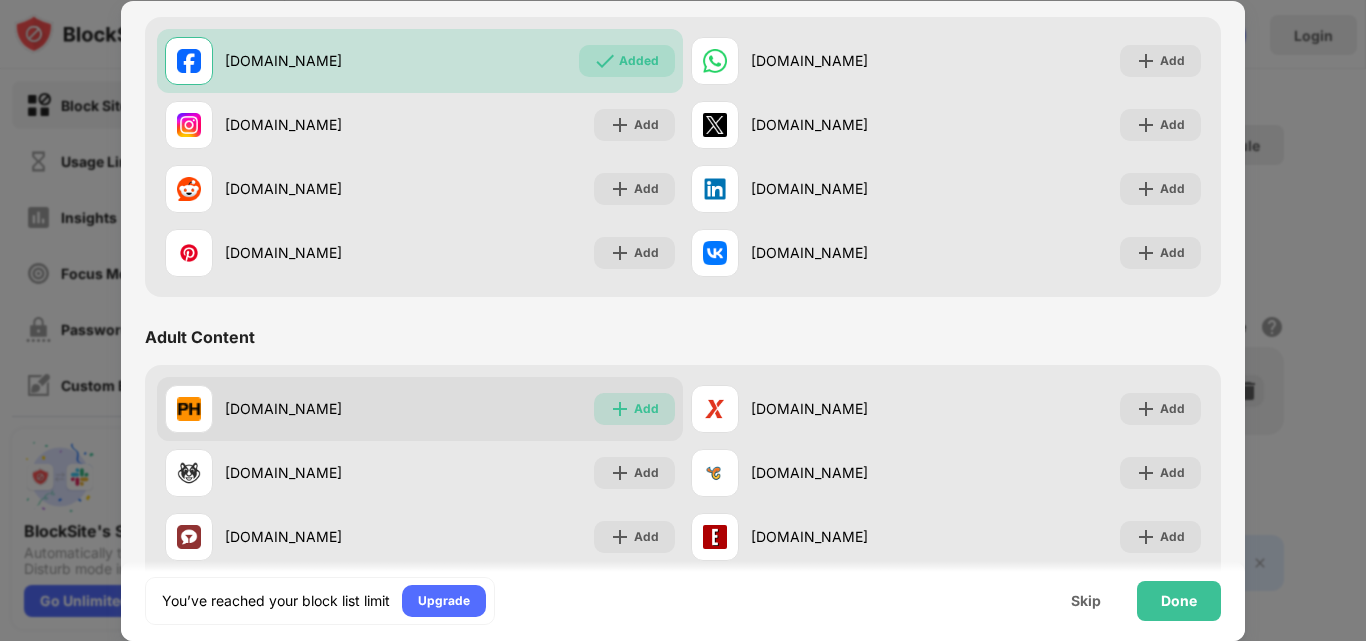 drag, startPoint x: 645, startPoint y: 421, endPoint x: 645, endPoint y: 409, distance: 12 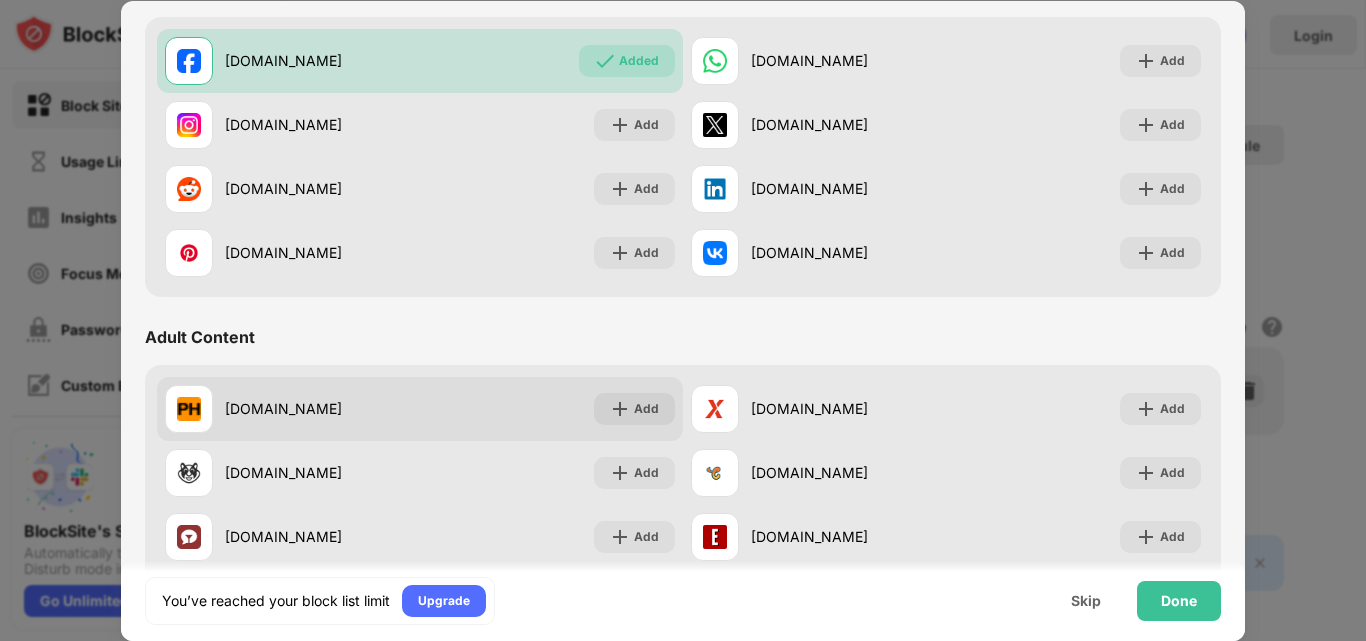 click on "Add" at bounding box center (646, 409) 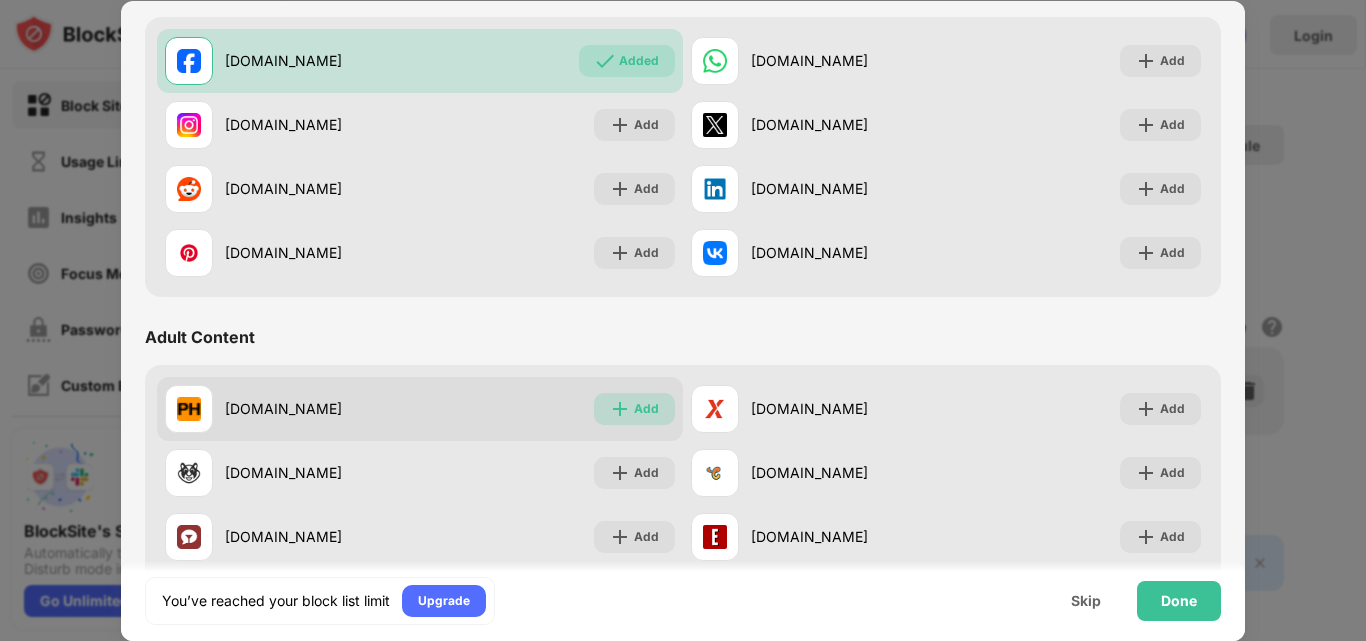click on "Add" at bounding box center (646, 409) 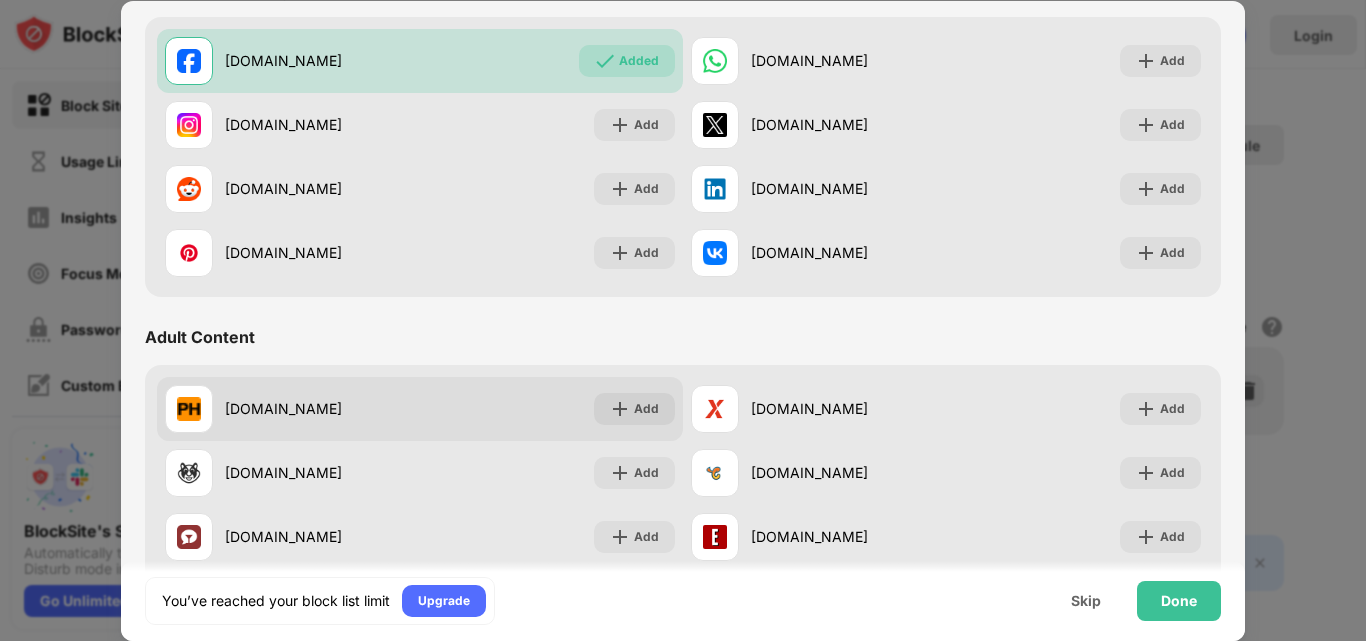 click on "pornhub.com" at bounding box center (322, 408) 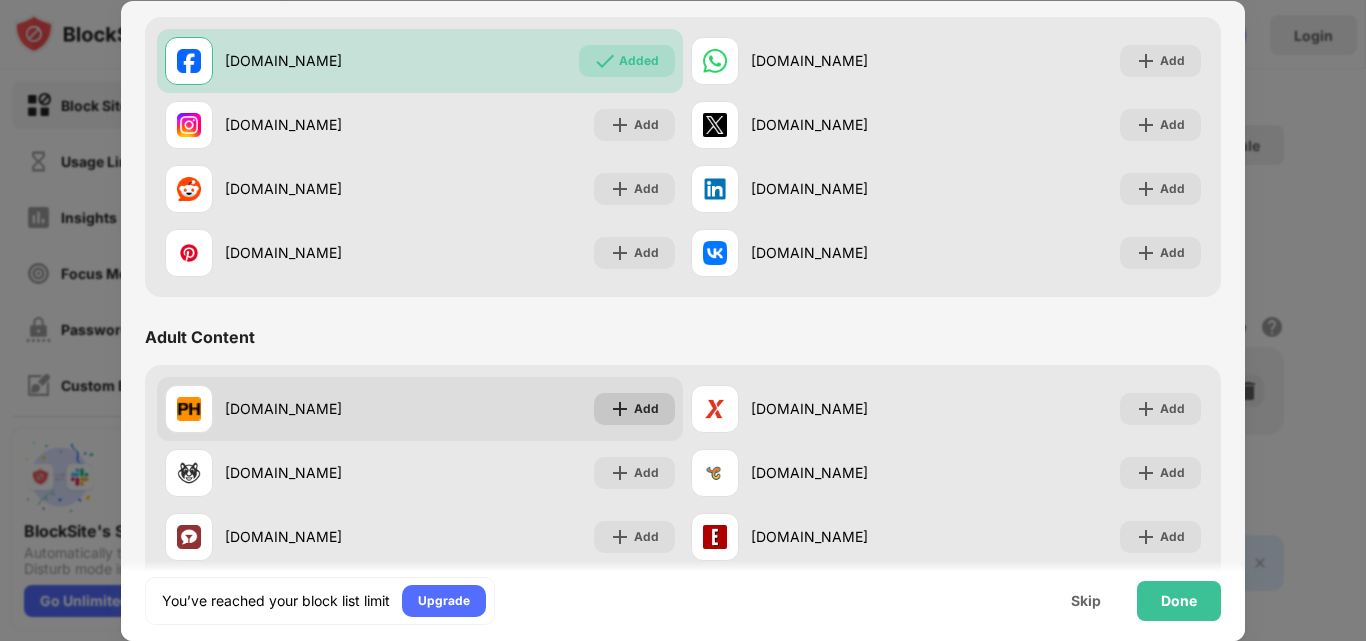 click on "Add" at bounding box center [646, 409] 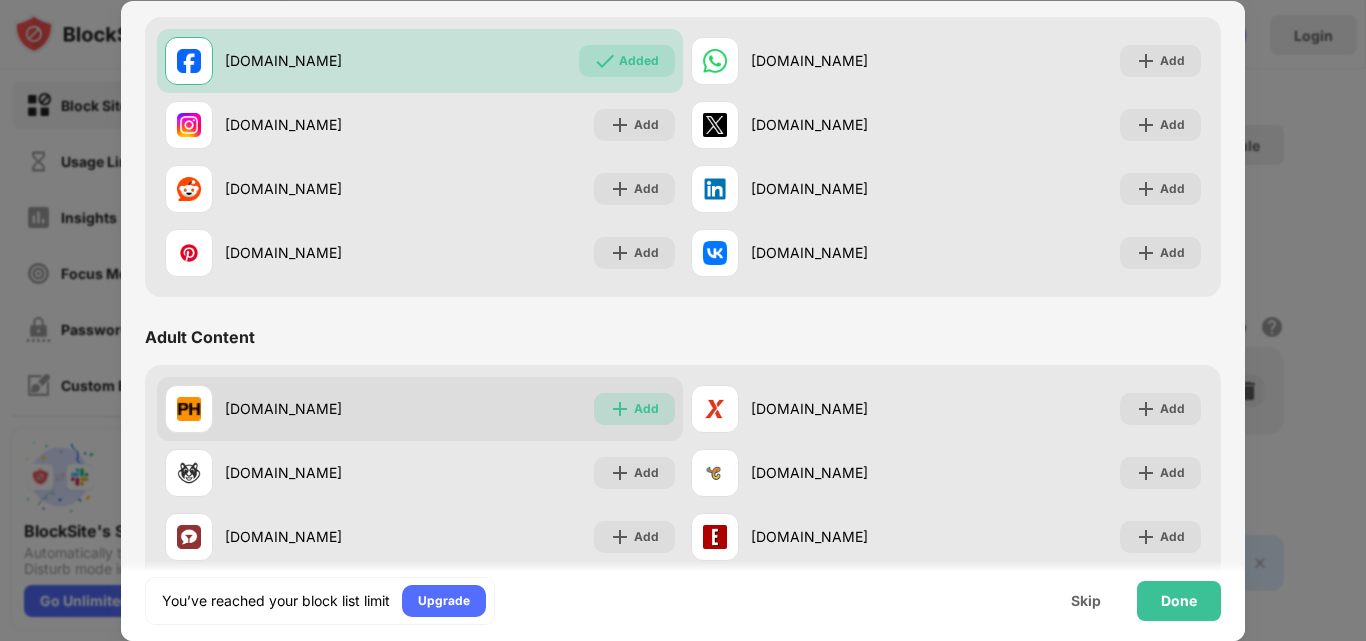 click on "Add" at bounding box center (646, 409) 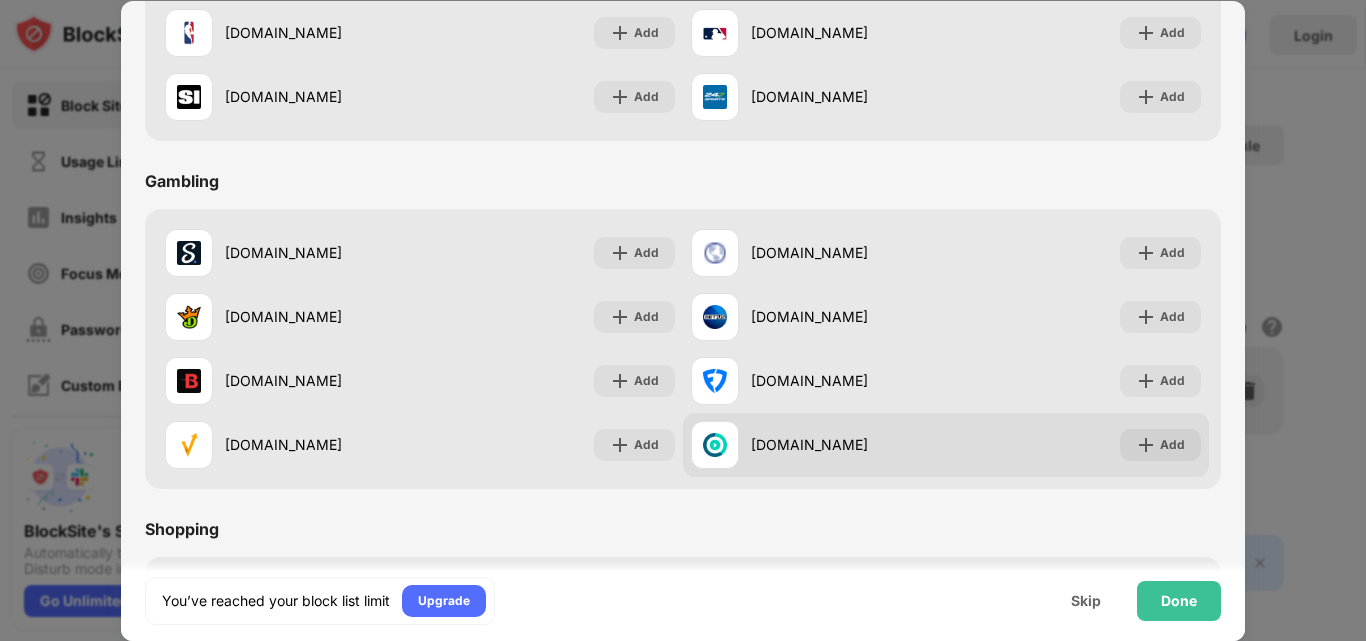 scroll, scrollTop: 2096, scrollLeft: 0, axis: vertical 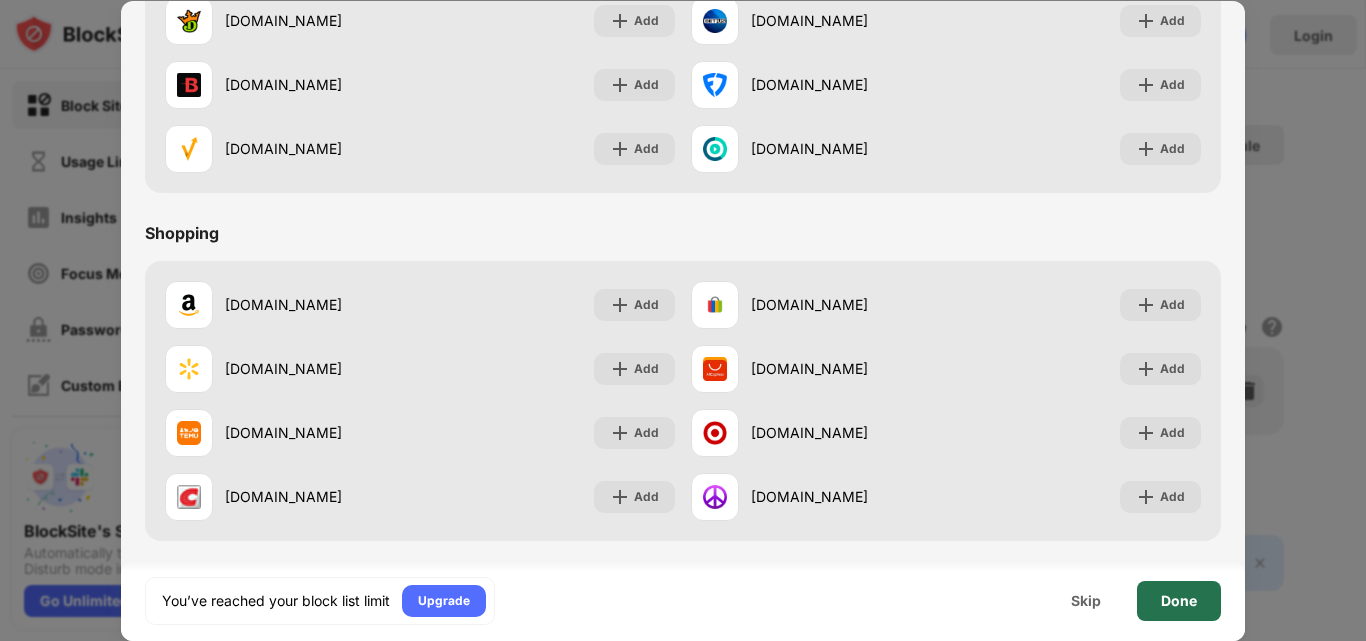 click on "Done" at bounding box center [1179, 601] 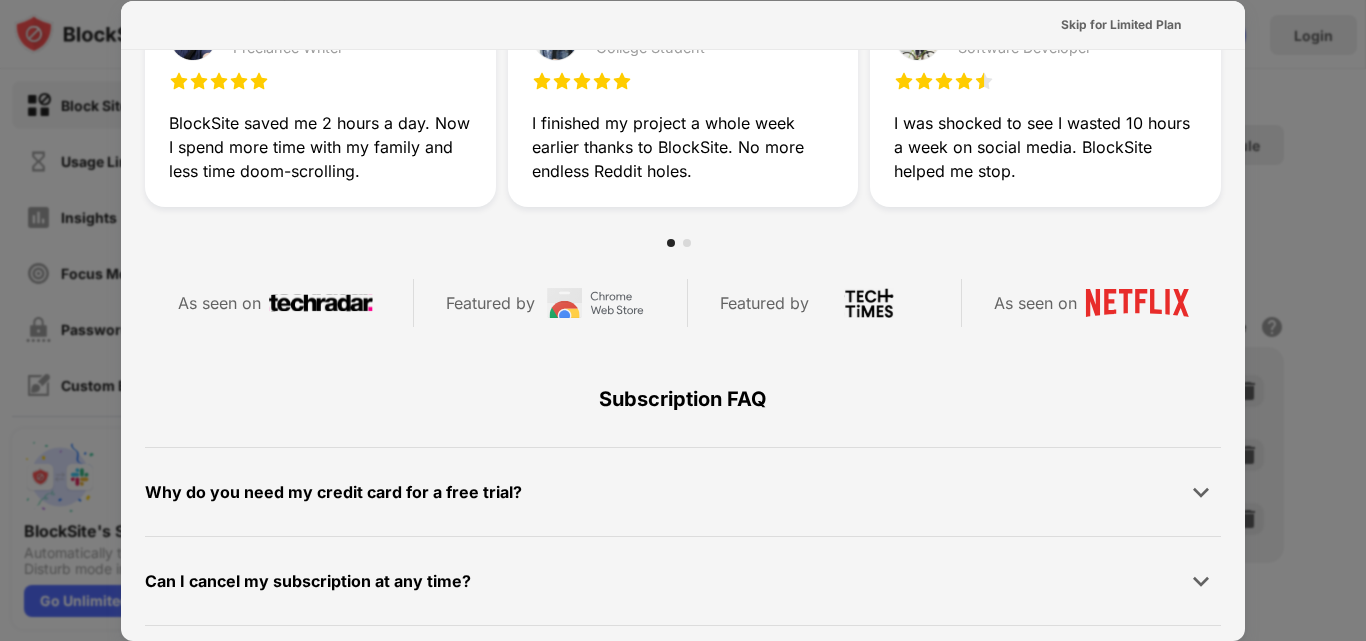 scroll, scrollTop: 100, scrollLeft: 0, axis: vertical 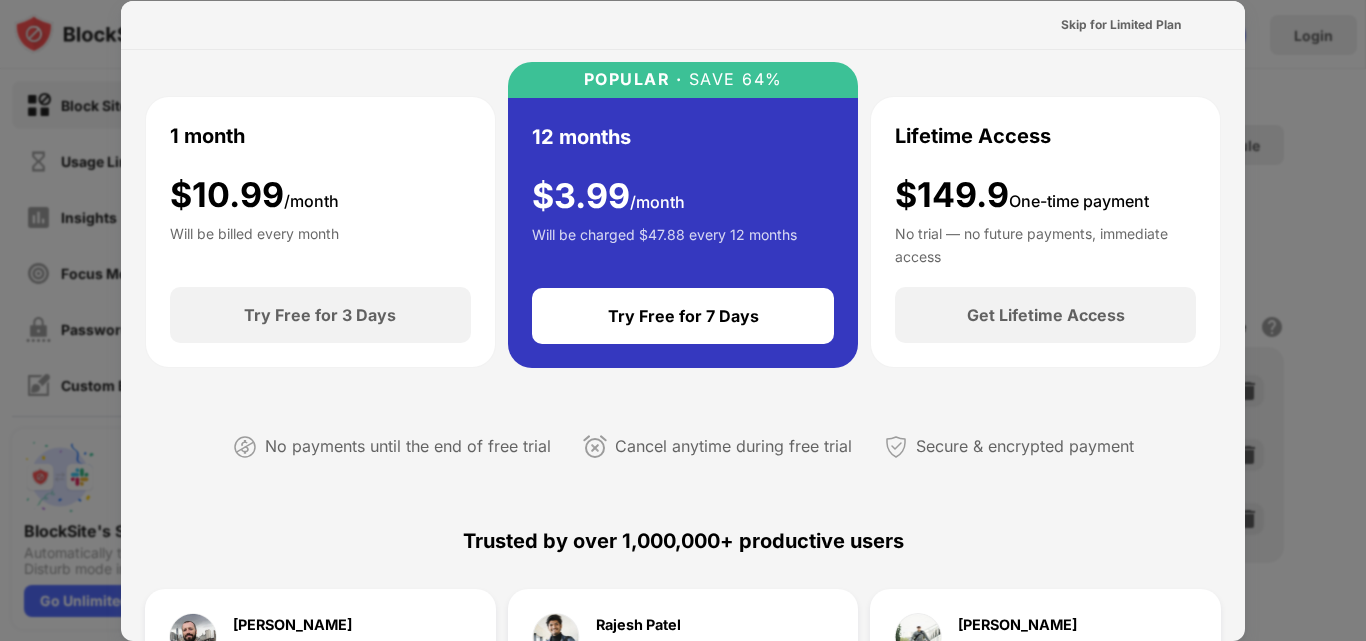 click on "1 month $ 10.99  /month Will be billed every month" at bounding box center [320, 192] 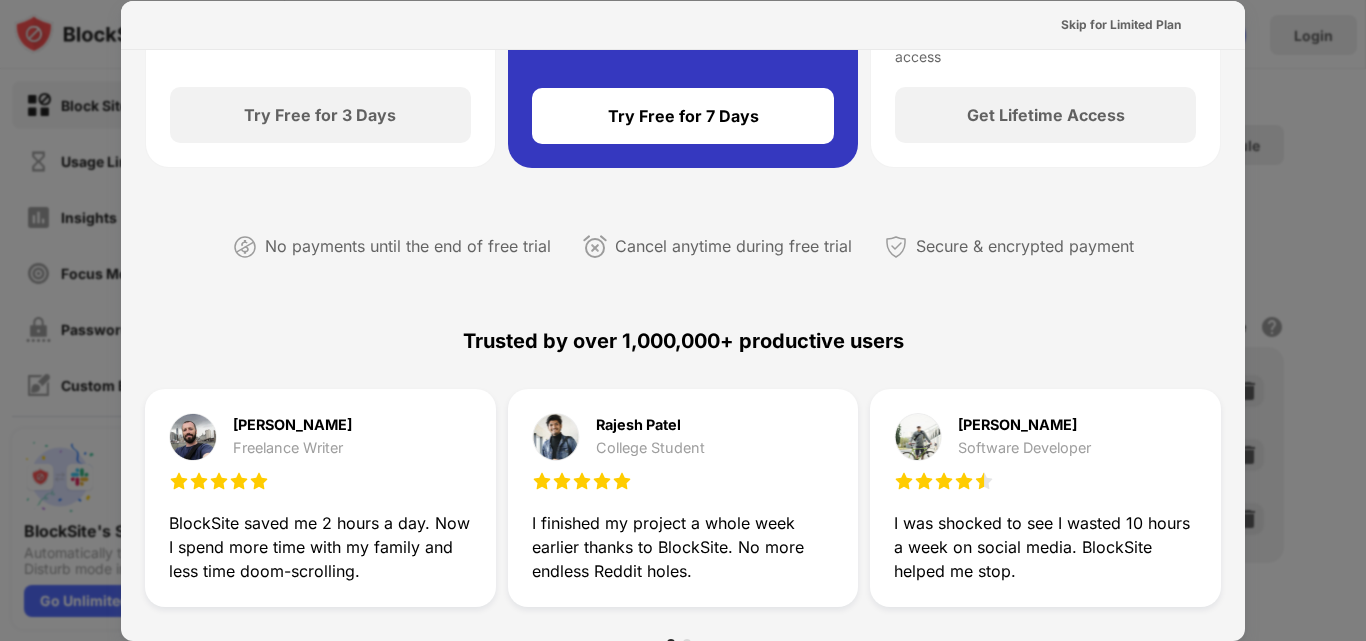 scroll, scrollTop: 0, scrollLeft: 0, axis: both 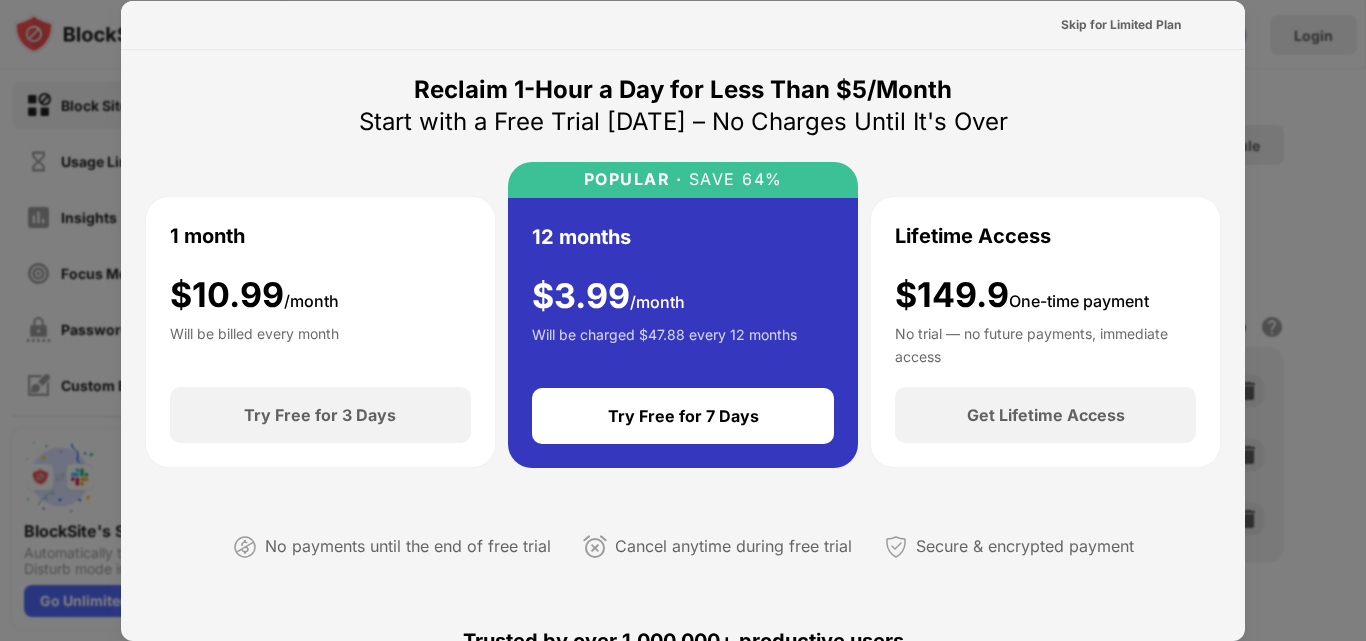 click on "1 month $ 10.99  /month Will be billed every month" at bounding box center (320, 292) 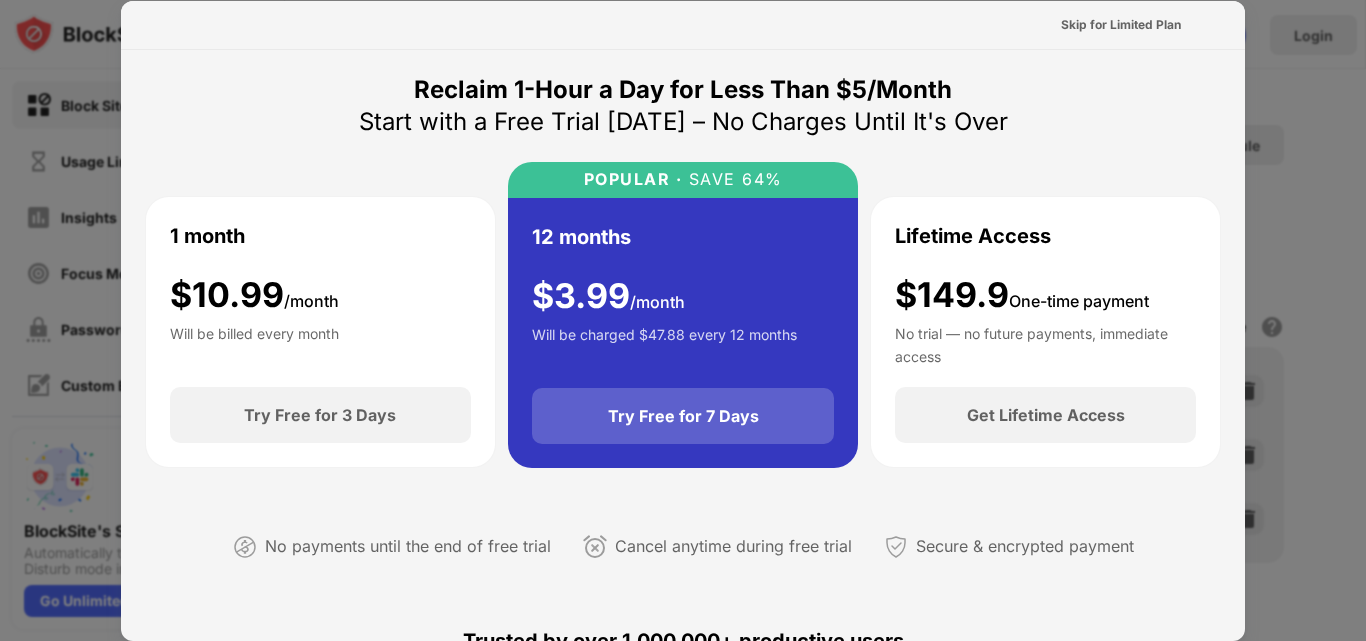 click on "Try Free for 7 Days" at bounding box center [683, 416] 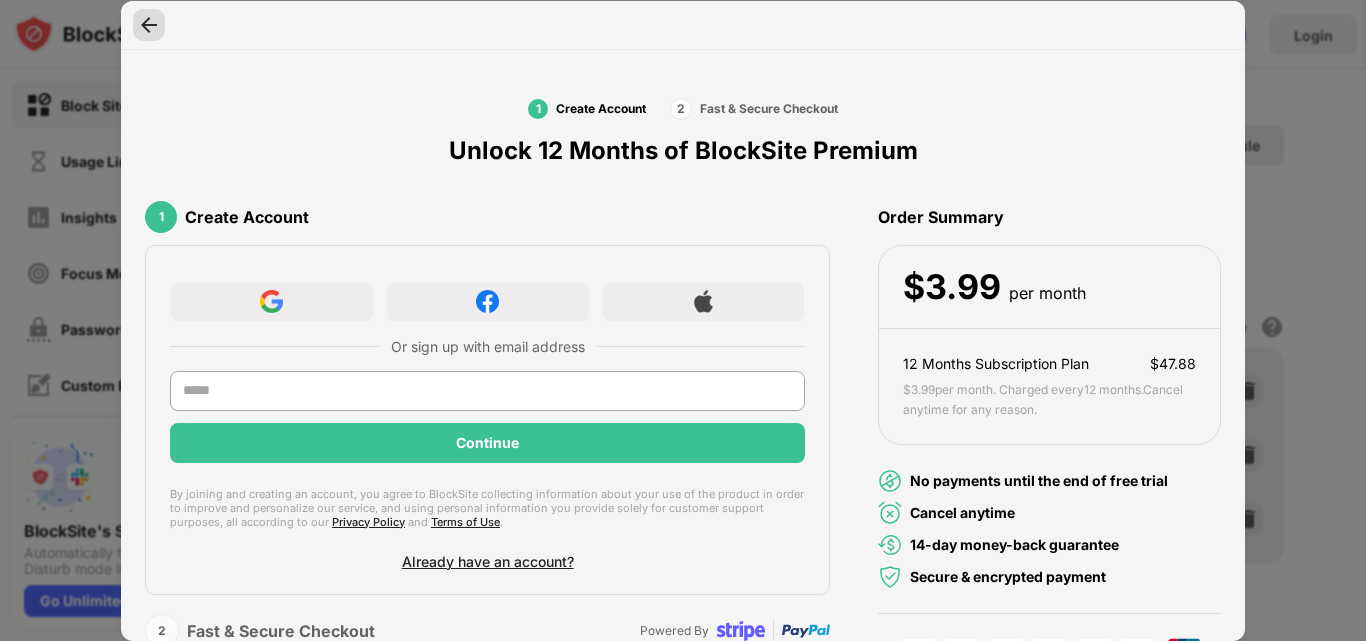click at bounding box center (149, 25) 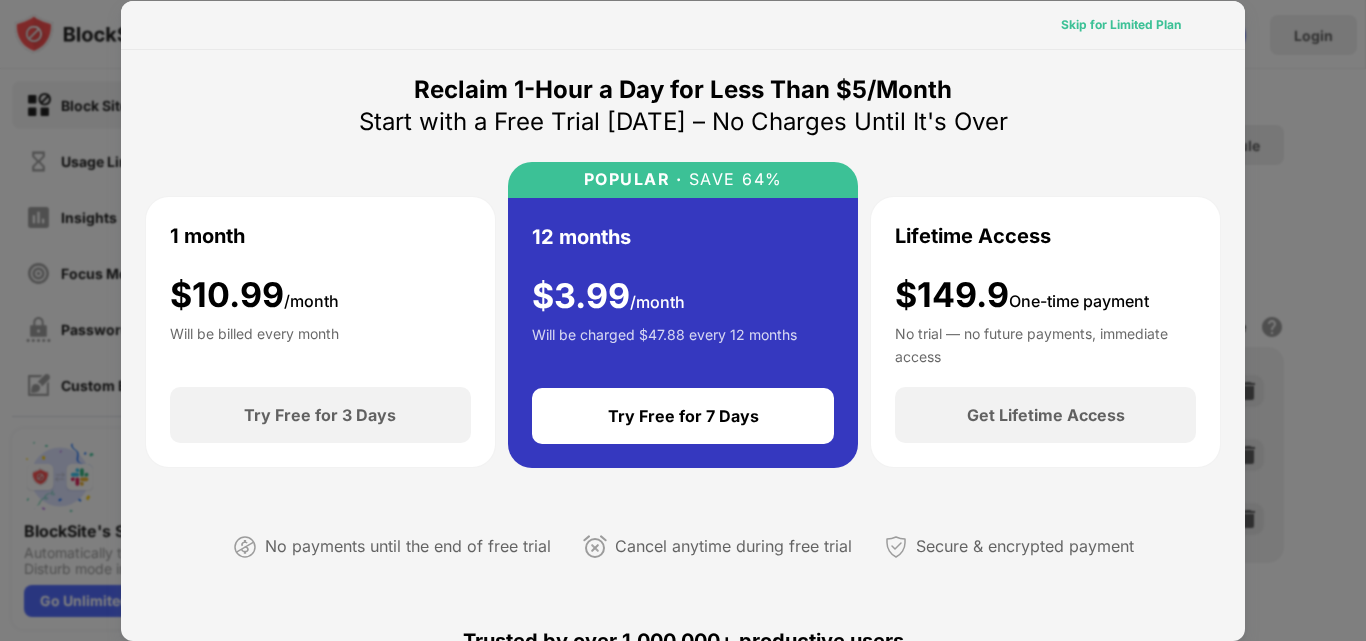 click on "Skip for Limited Plan" at bounding box center [1121, 25] 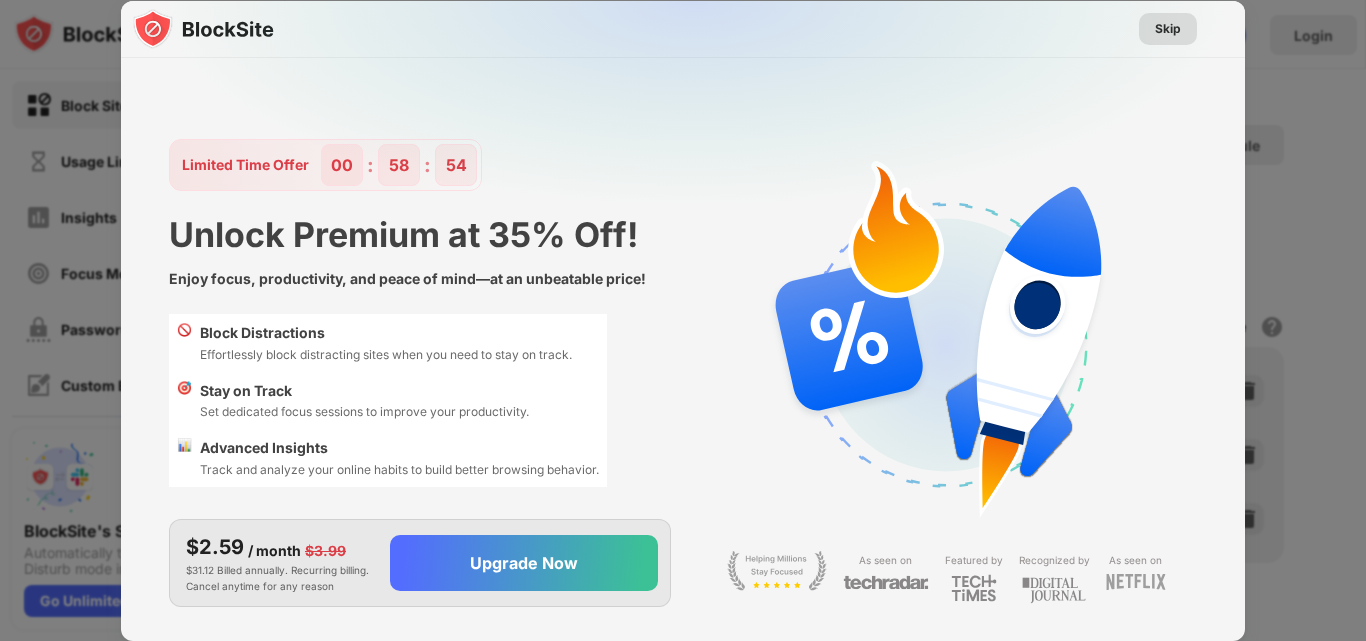 click on "Skip" at bounding box center [1168, 29] 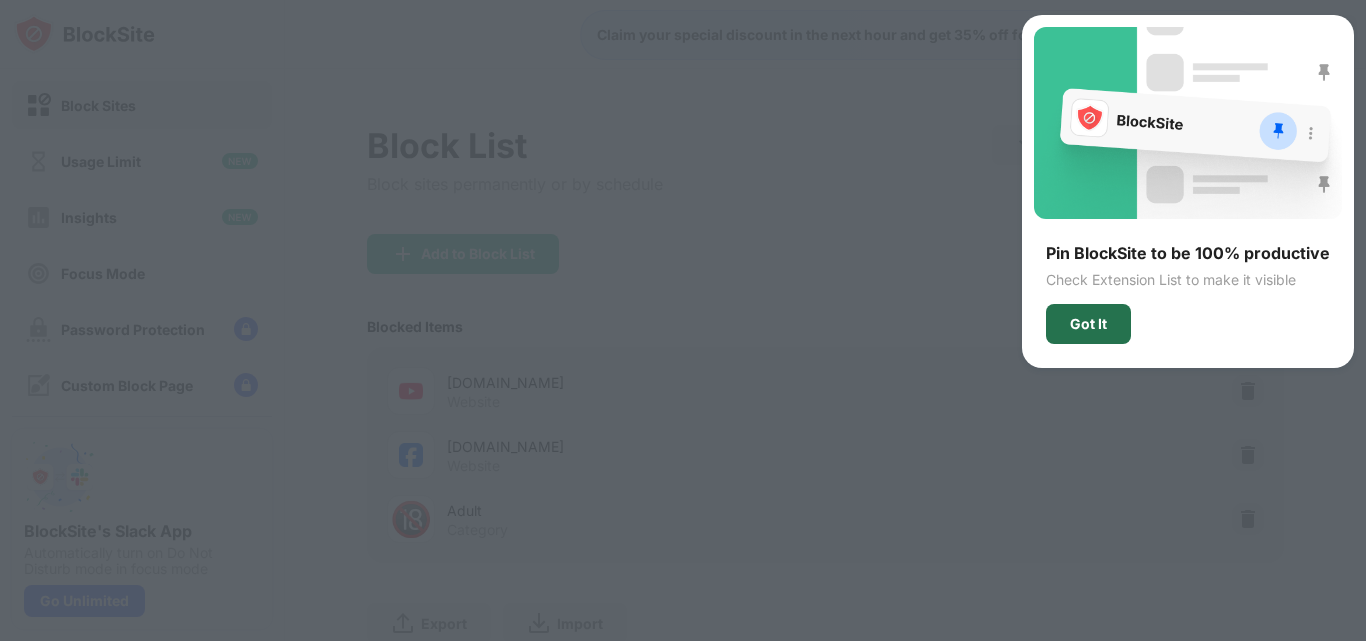 click on "Got It" at bounding box center [1088, 324] 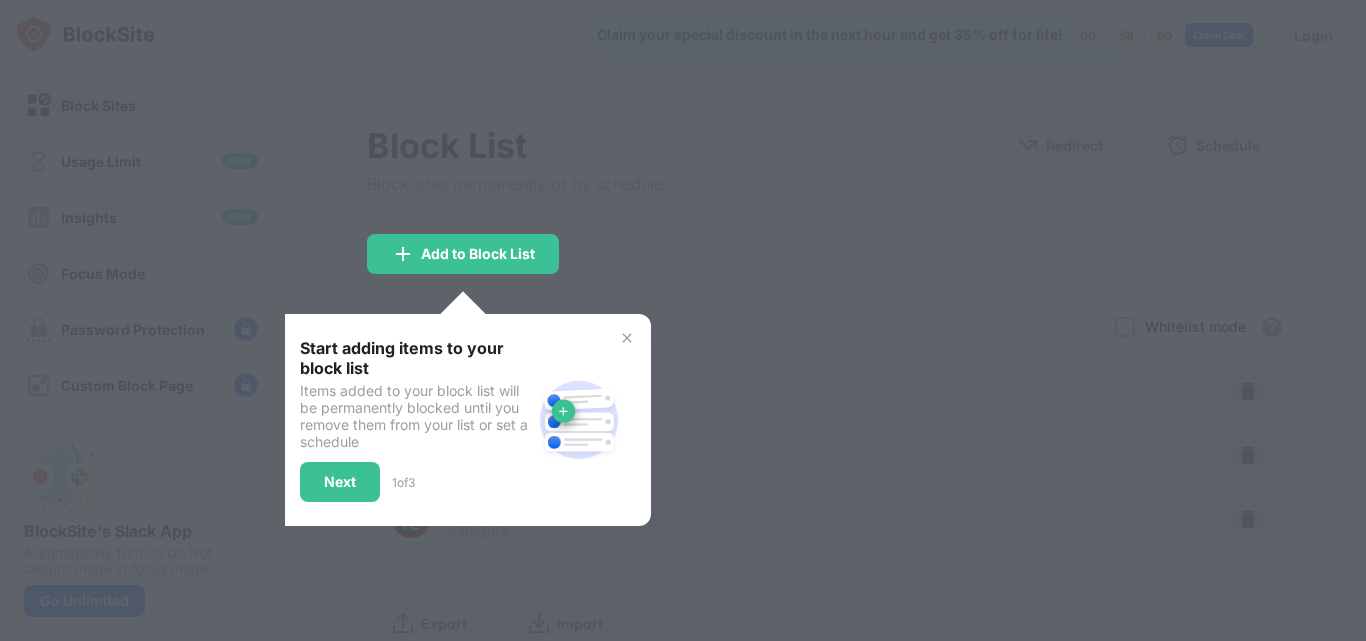click on "Next" at bounding box center [340, 482] 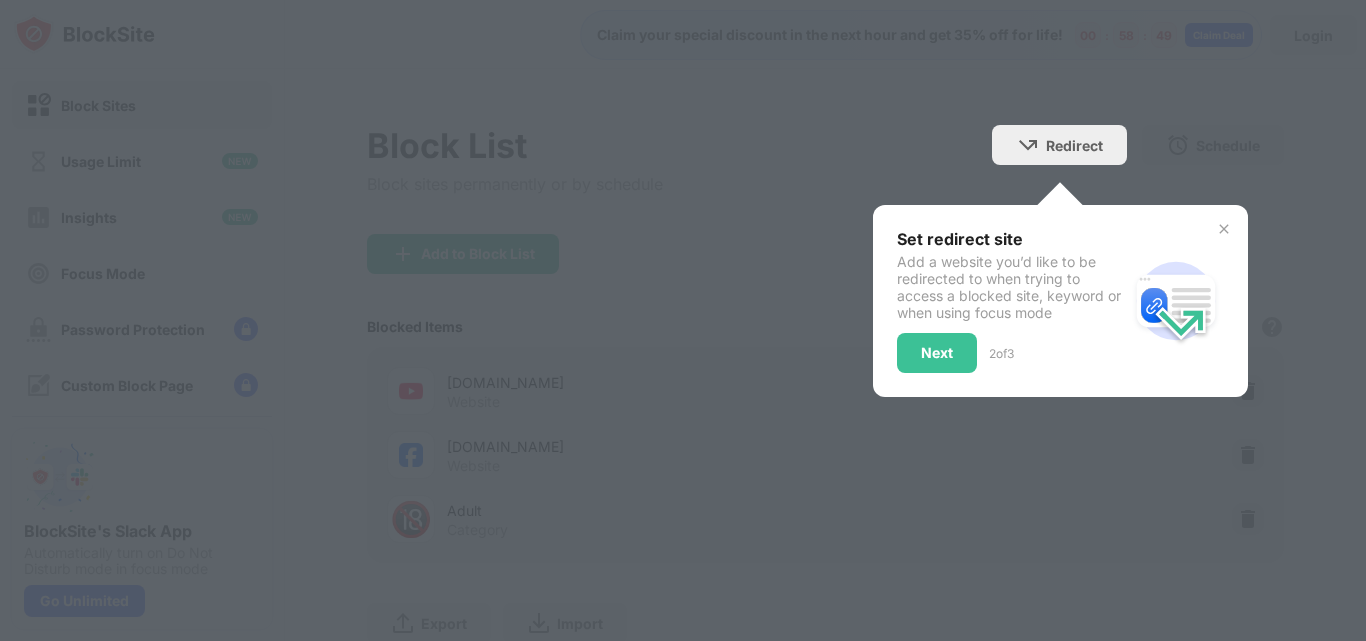 click on "Set redirect site Add a website you’d like to be redirected to when trying to access a blocked site, keyword or when using focus mode Next 2  of  3" at bounding box center (1060, 301) 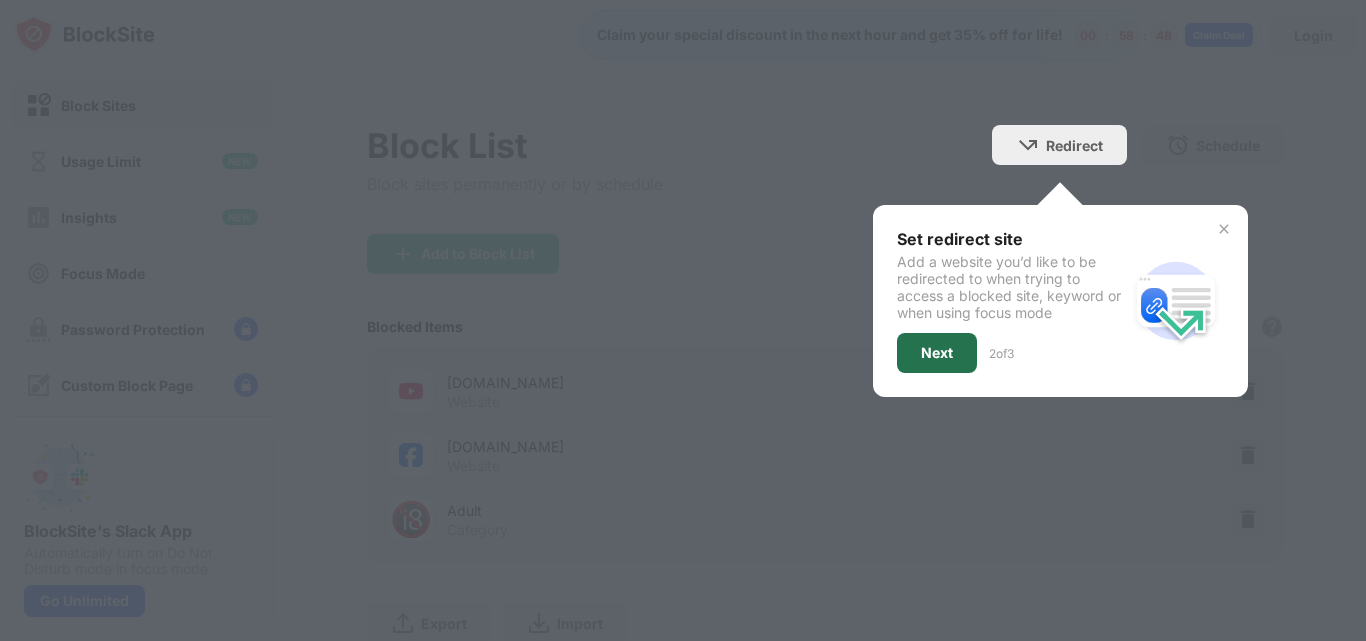click on "Next" at bounding box center (937, 353) 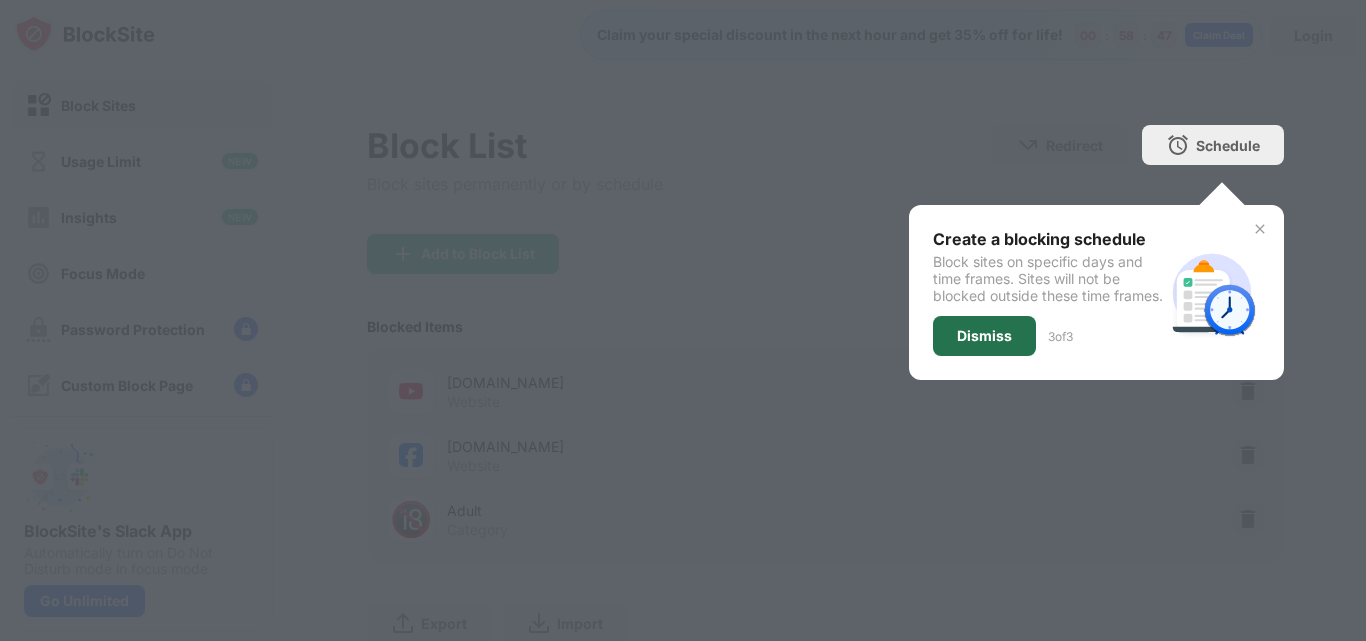 click on "Dismiss" at bounding box center [984, 336] 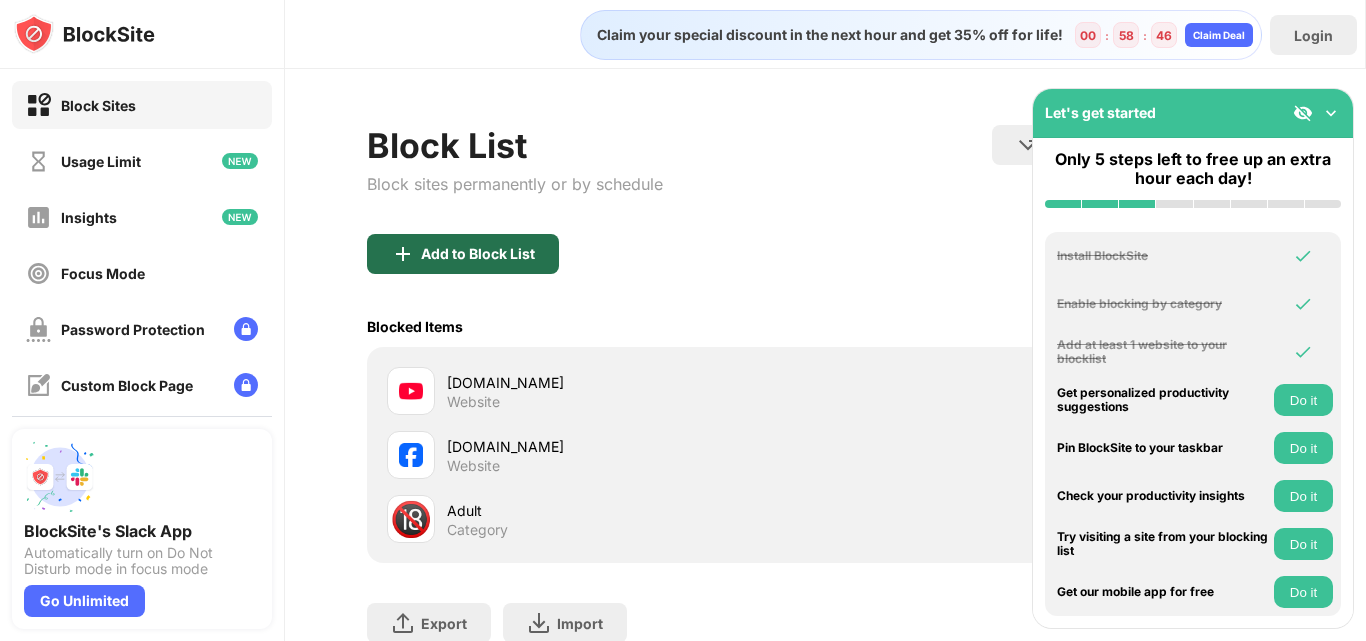 click on "Add to Block List" at bounding box center [463, 254] 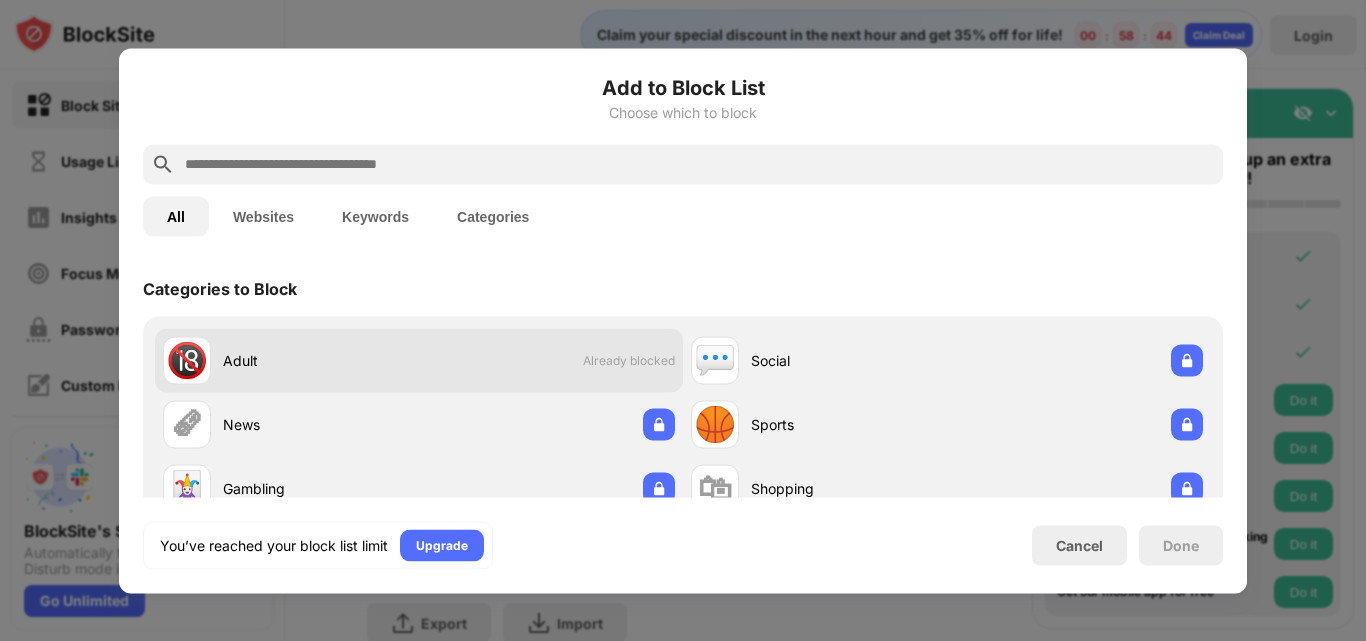 click on "🔞 Adult Already blocked" at bounding box center [419, 360] 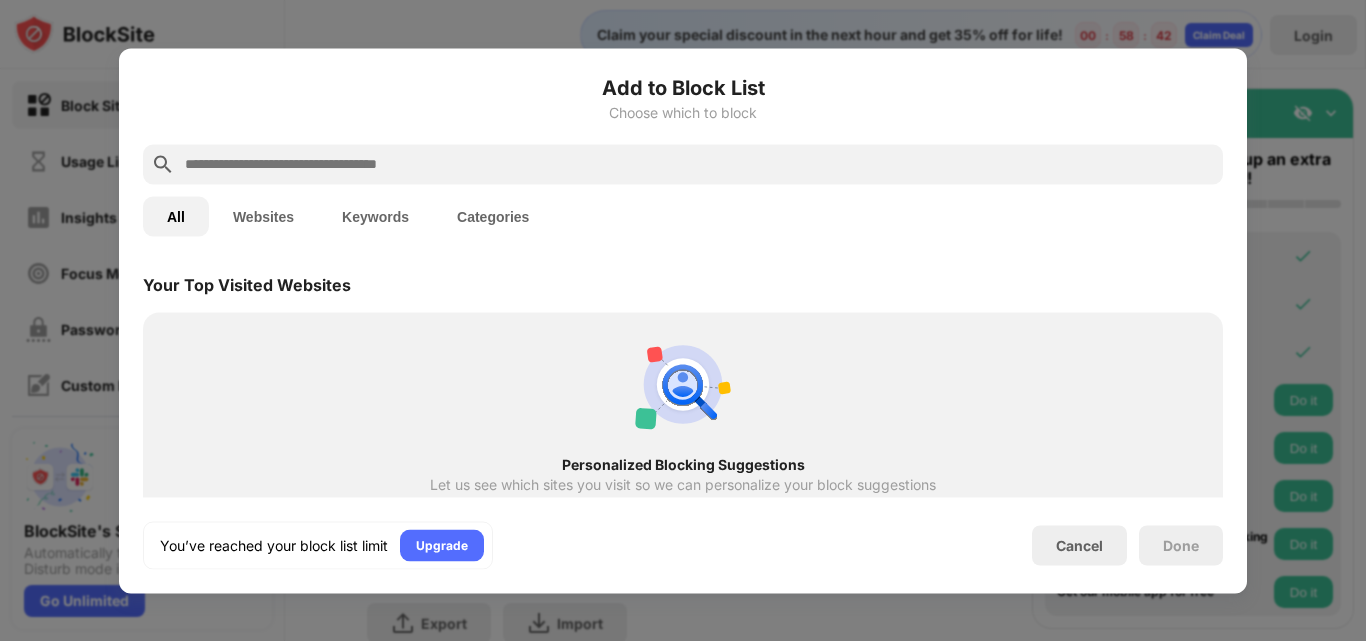 scroll, scrollTop: 400, scrollLeft: 0, axis: vertical 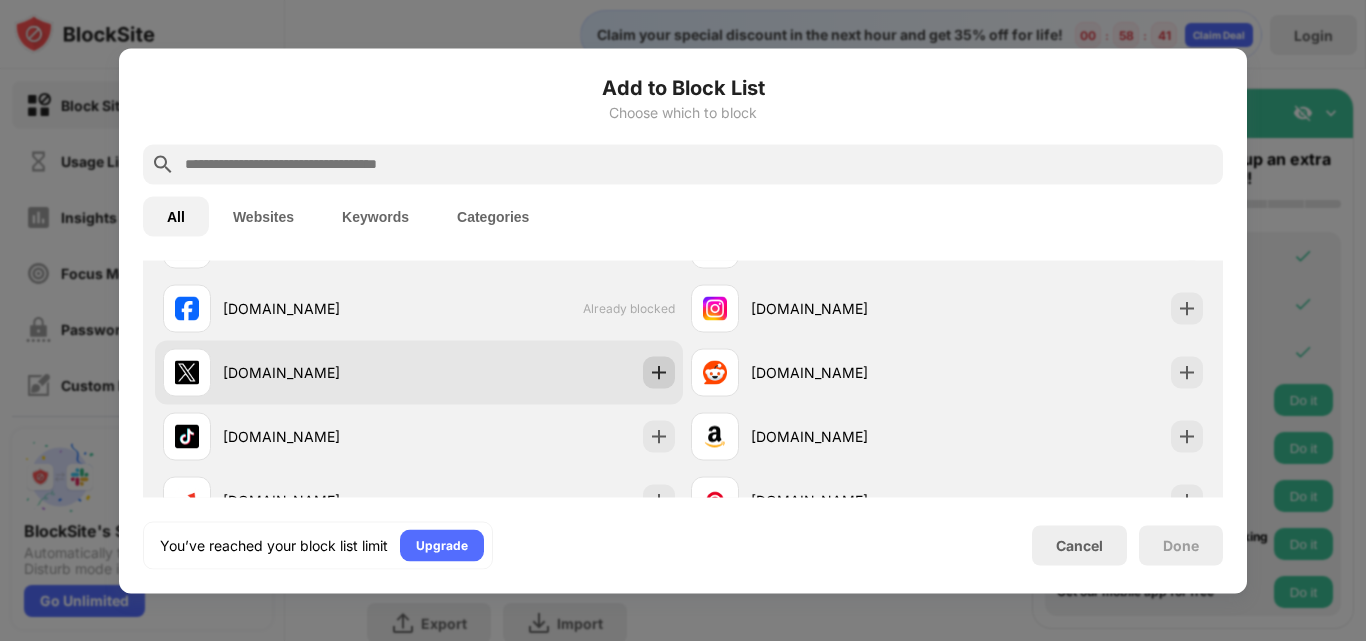 click at bounding box center (659, 372) 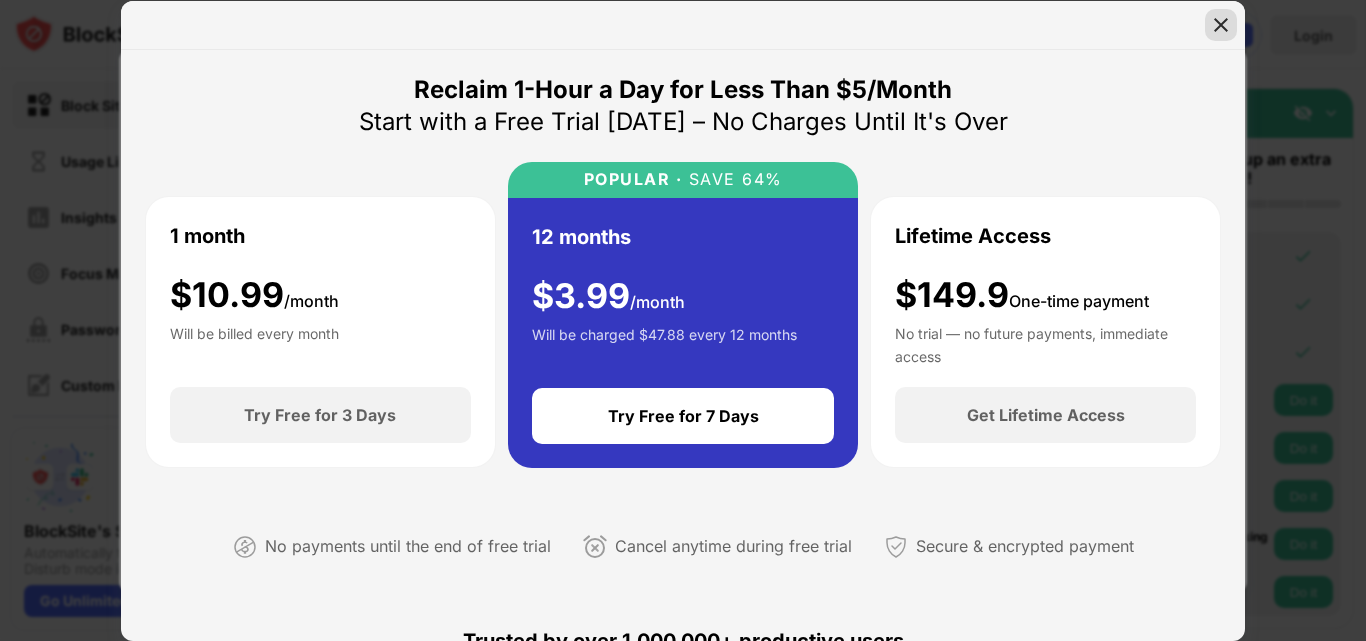 click at bounding box center (1221, 25) 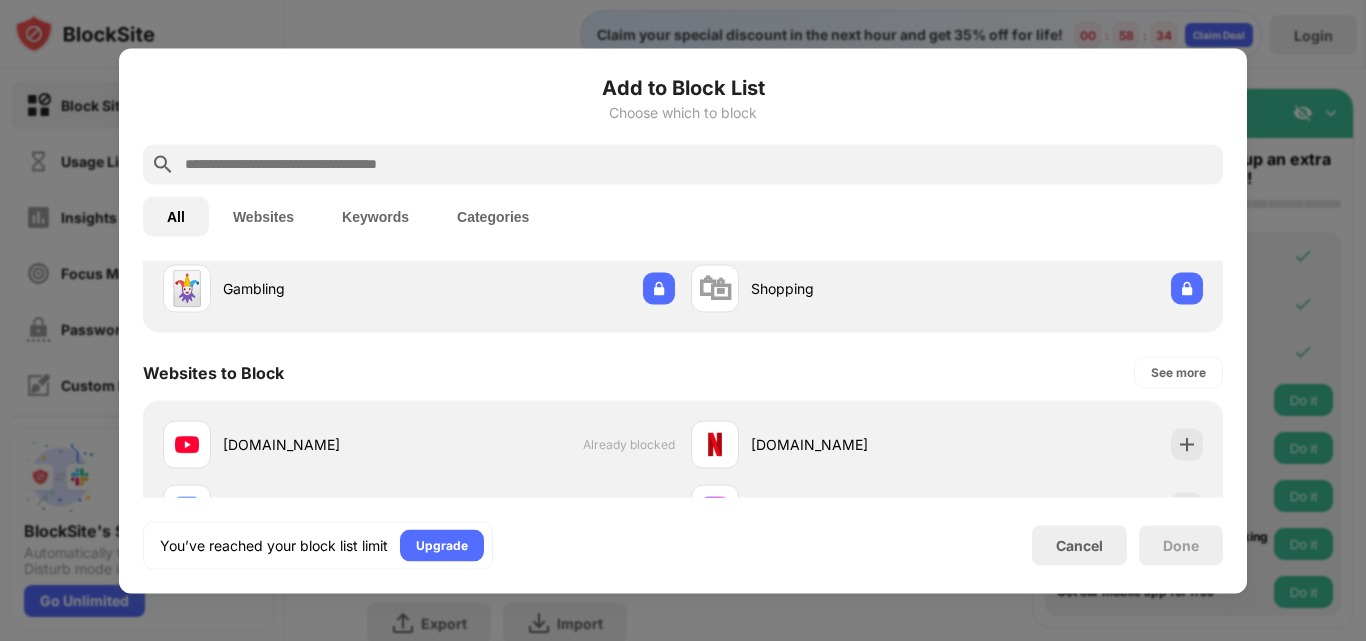 scroll, scrollTop: 0, scrollLeft: 0, axis: both 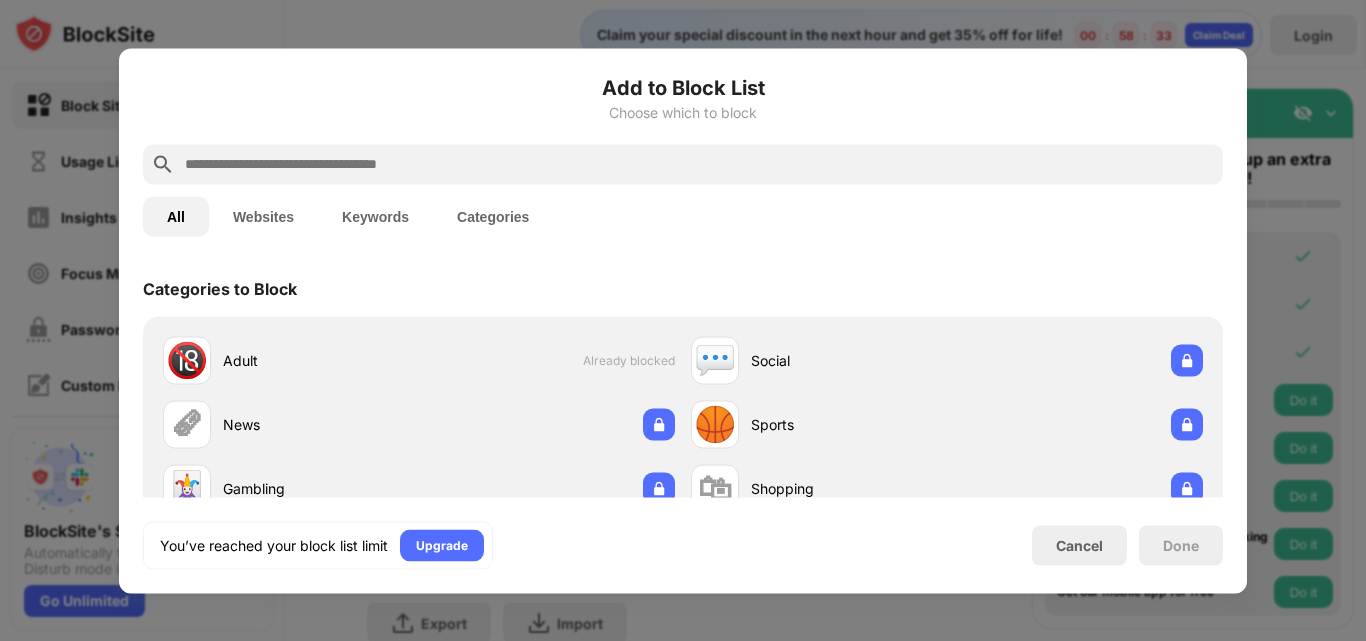 click on "Websites" at bounding box center (263, 216) 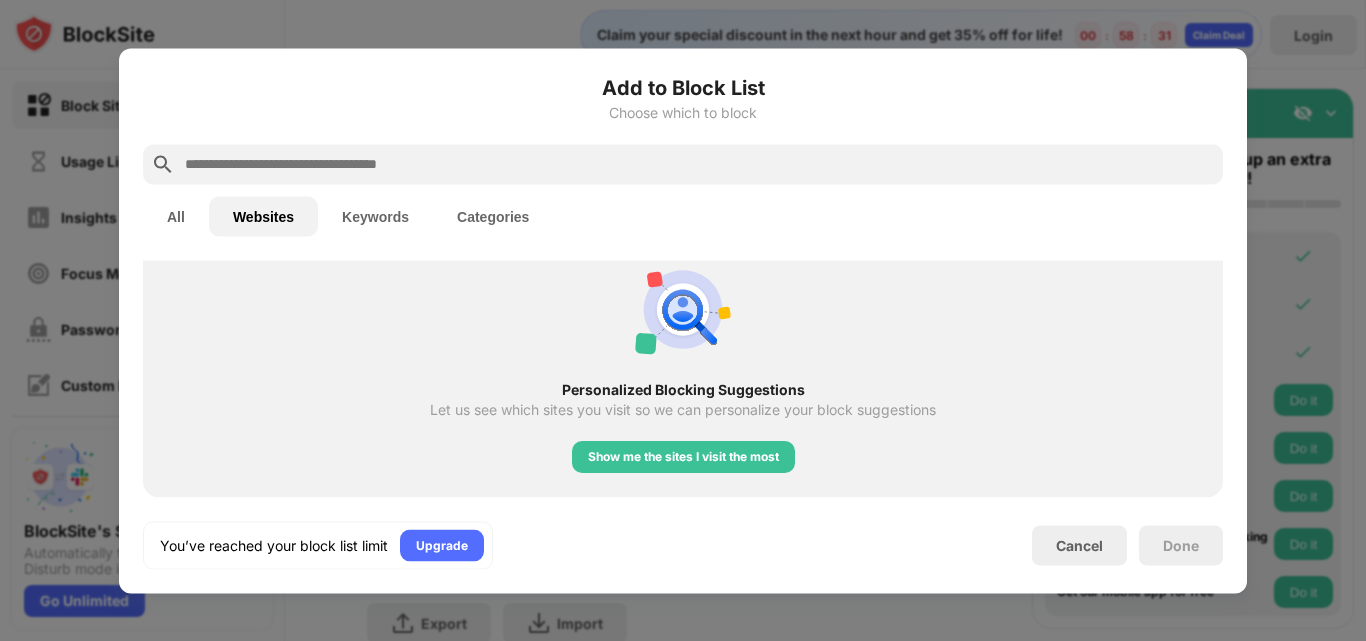 scroll, scrollTop: 0, scrollLeft: 0, axis: both 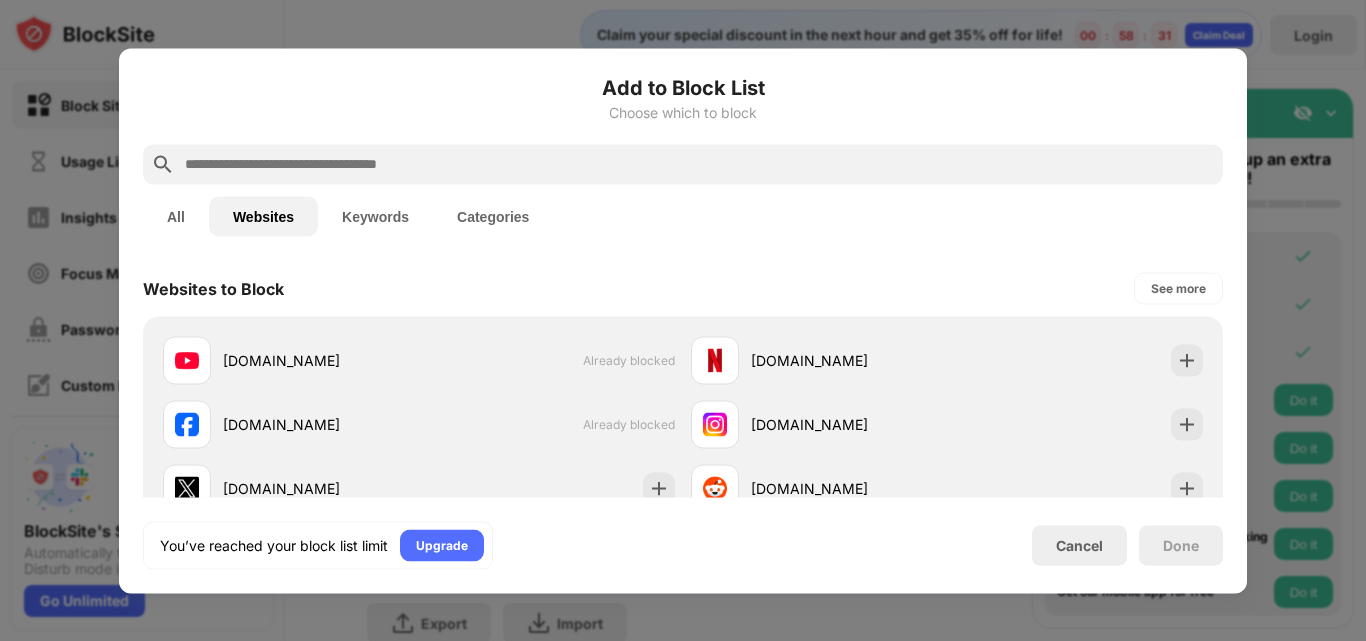 click on "Keywords" at bounding box center [375, 216] 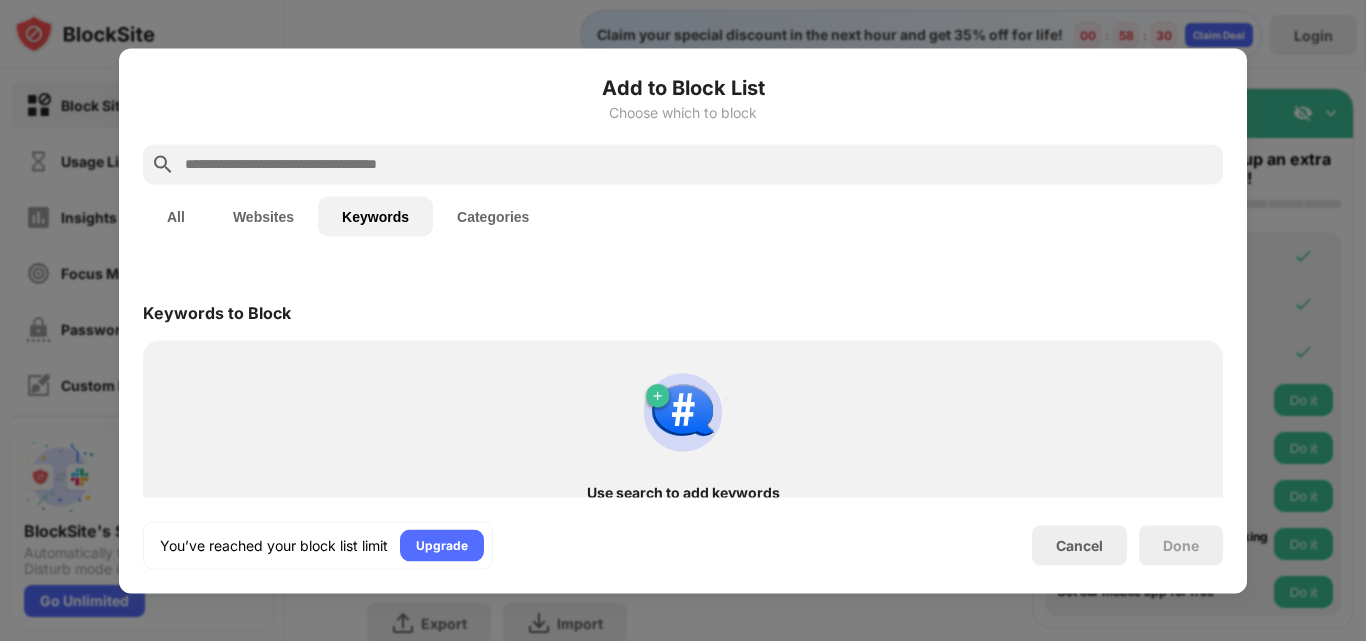 click on "Categories" at bounding box center [493, 216] 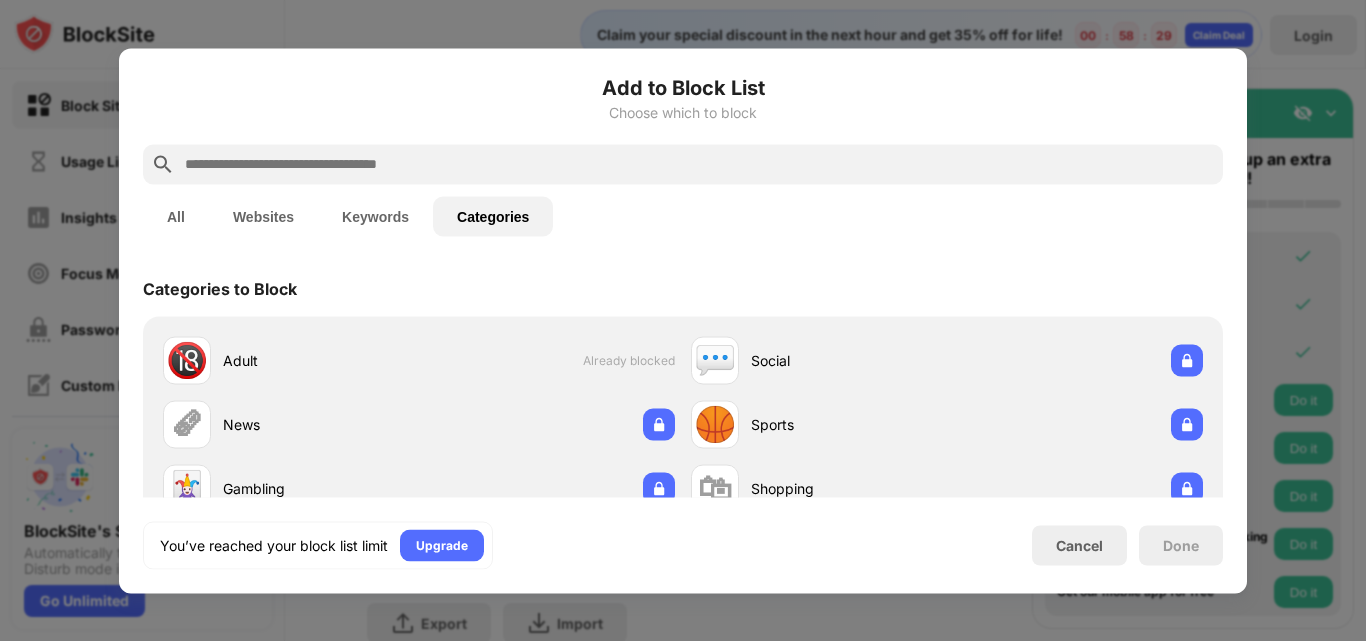 click on "All" at bounding box center [176, 216] 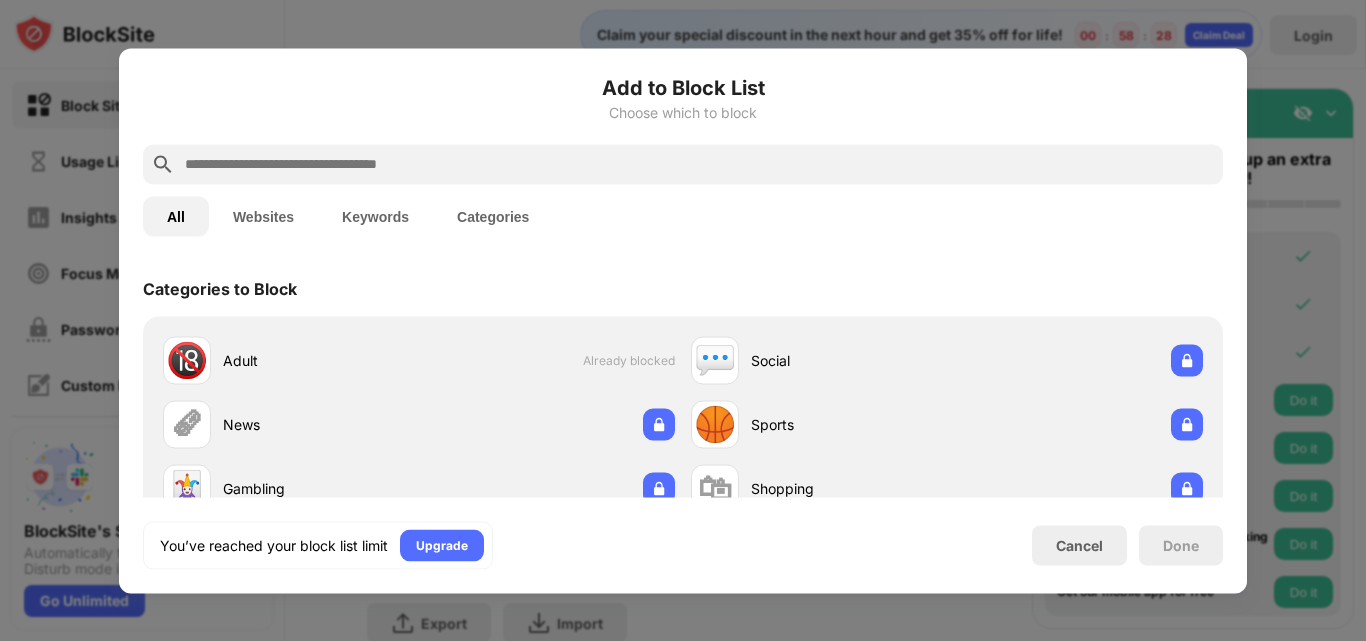 click at bounding box center (683, 164) 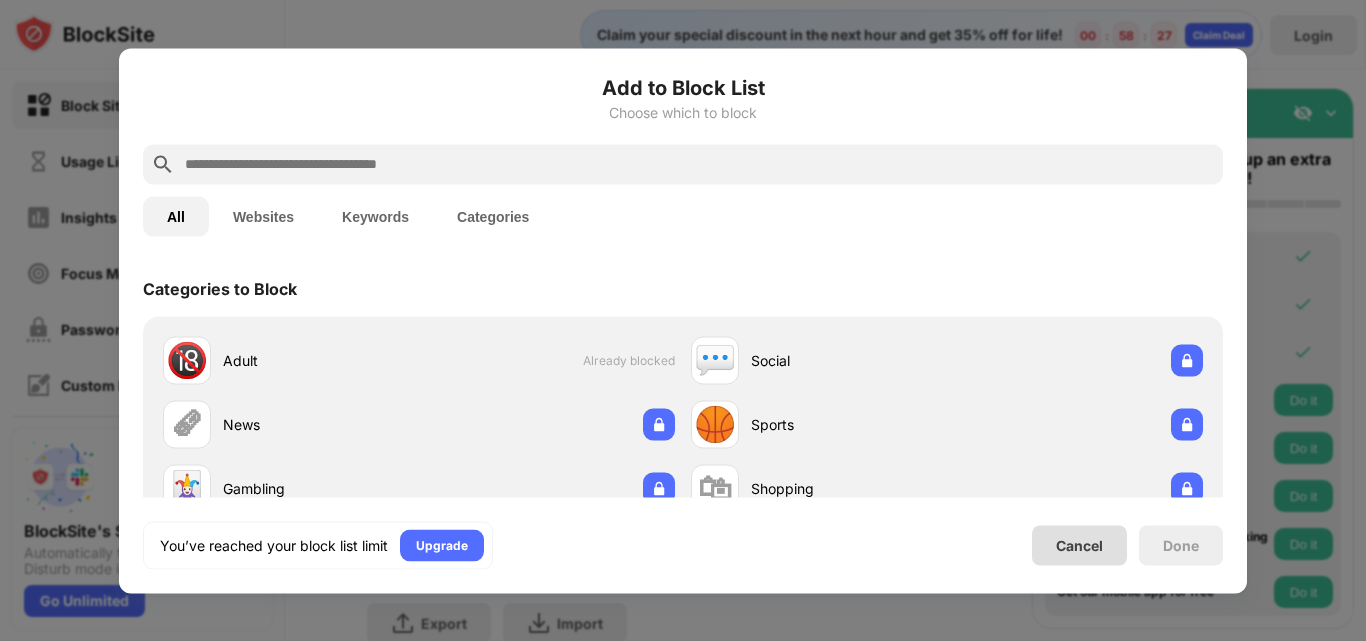 click on "Cancel" at bounding box center [1079, 545] 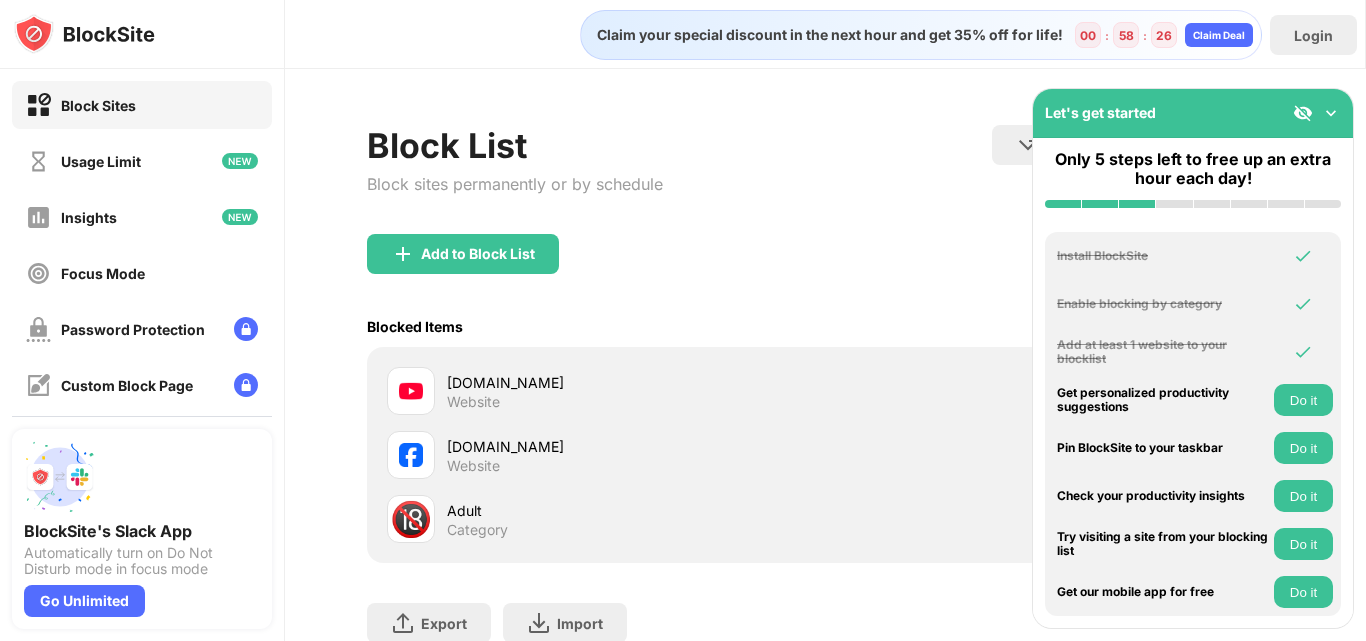 scroll, scrollTop: 149, scrollLeft: 0, axis: vertical 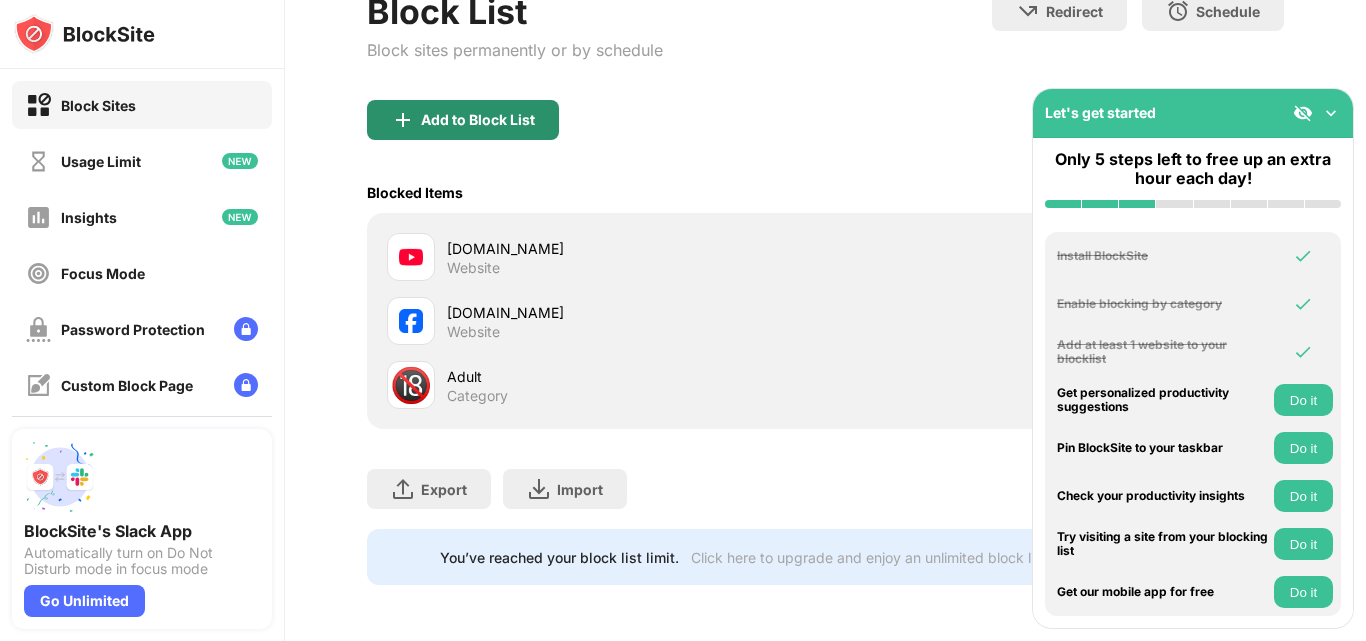 click on "Add to Block List" at bounding box center [478, 120] 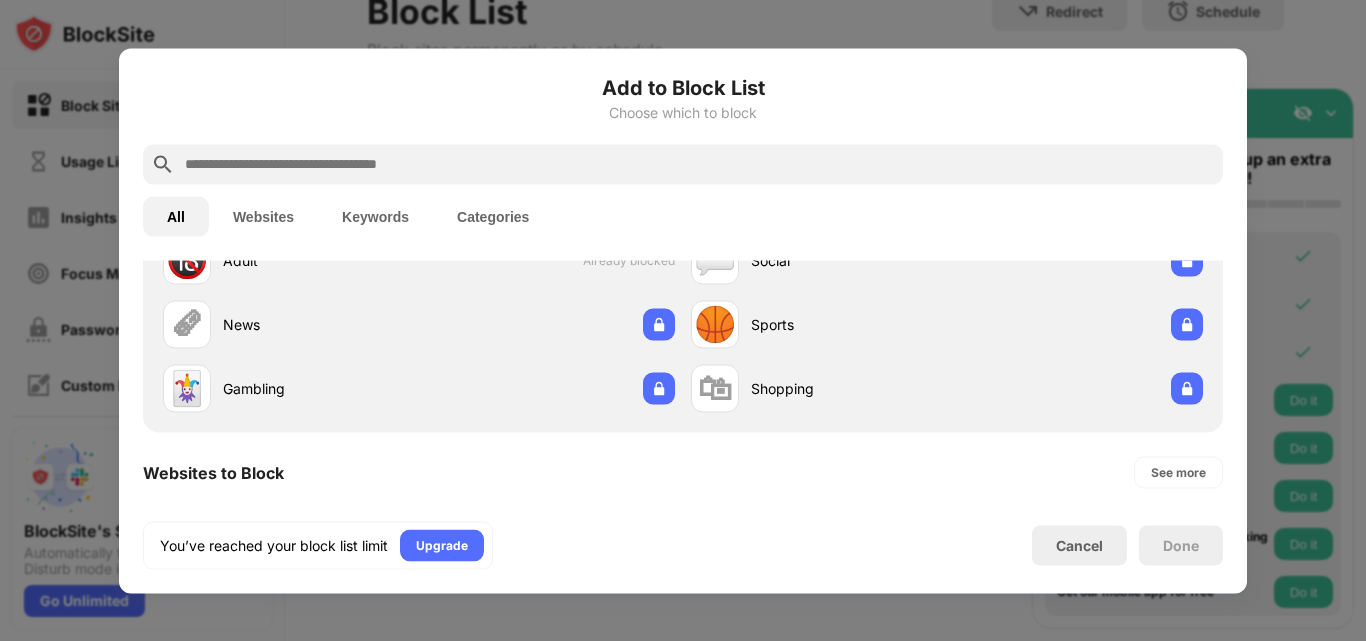 scroll, scrollTop: 200, scrollLeft: 0, axis: vertical 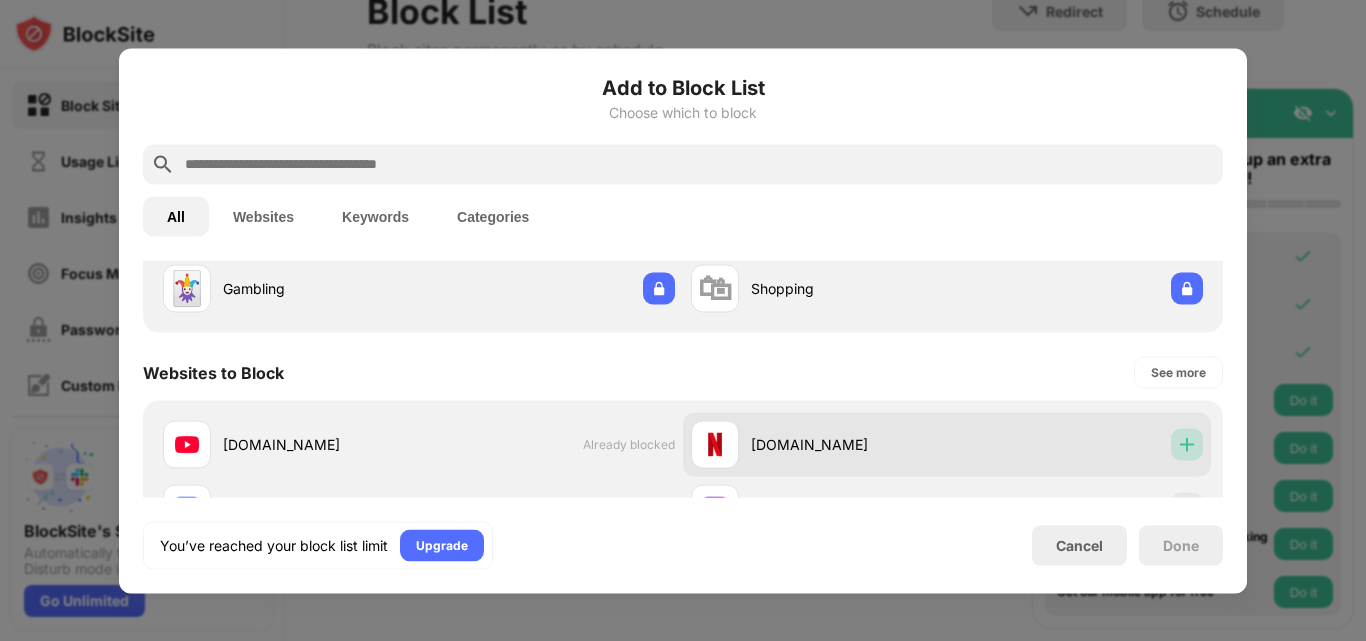 click at bounding box center (1187, 444) 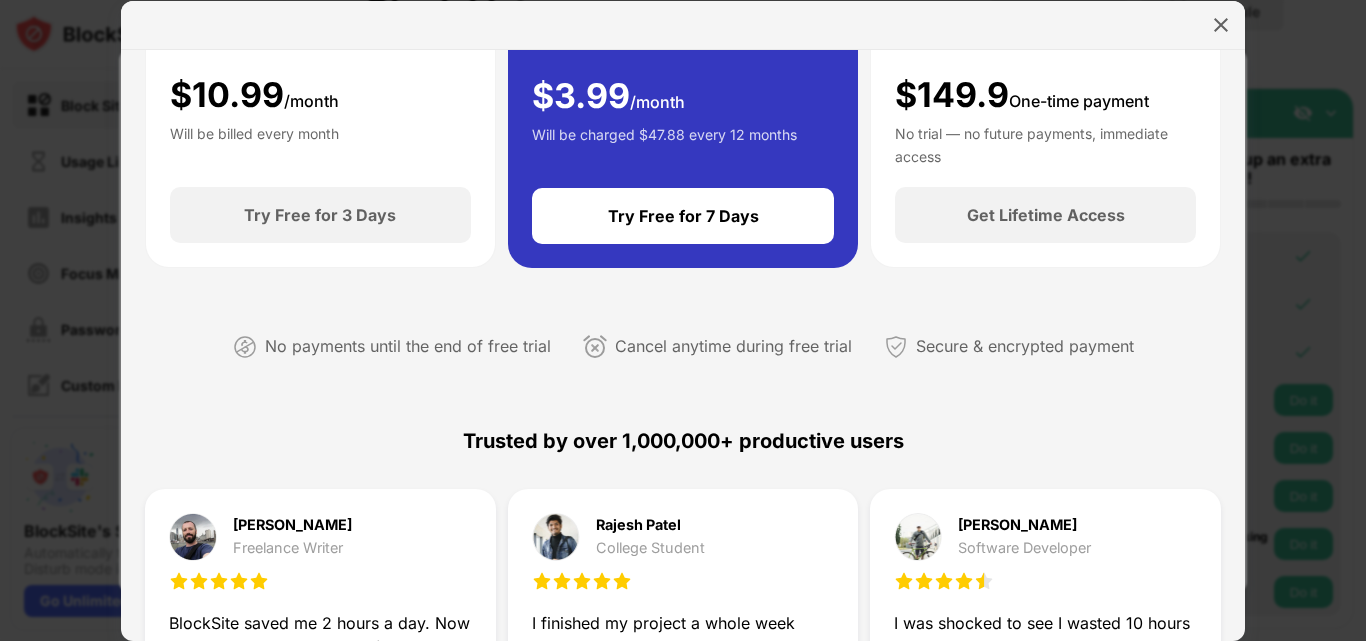 scroll, scrollTop: 0, scrollLeft: 0, axis: both 